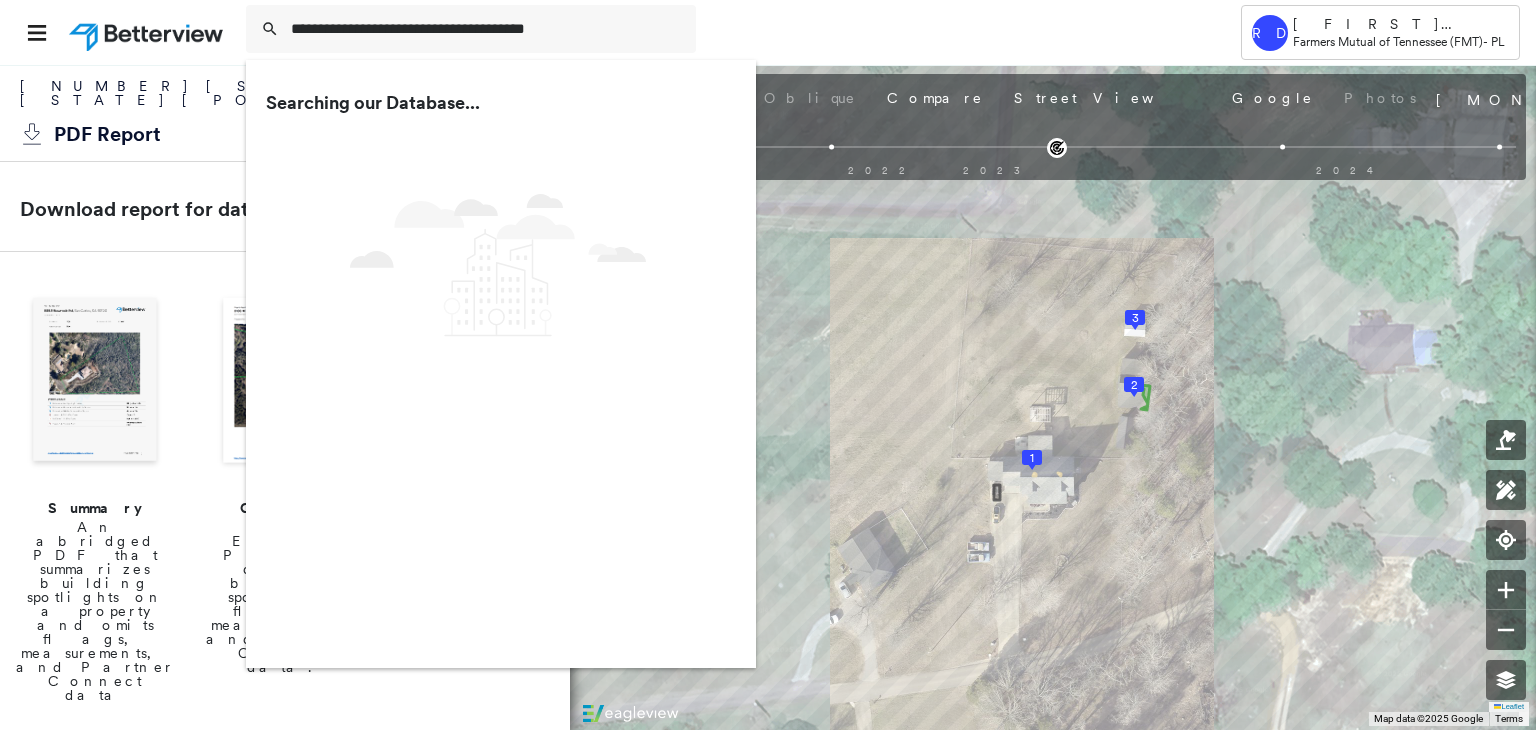 scroll, scrollTop: 0, scrollLeft: 0, axis: both 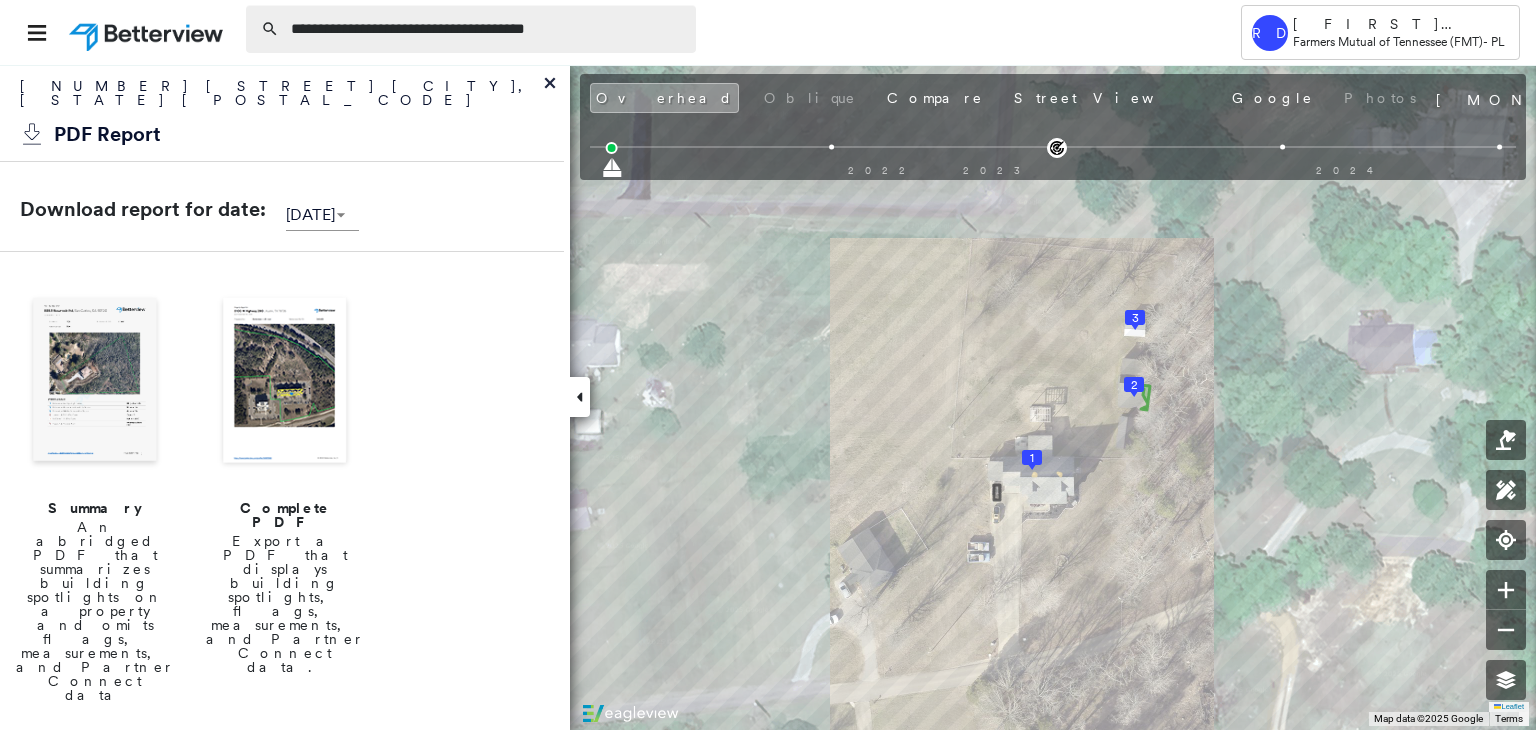 click on "**********" at bounding box center (487, 29) 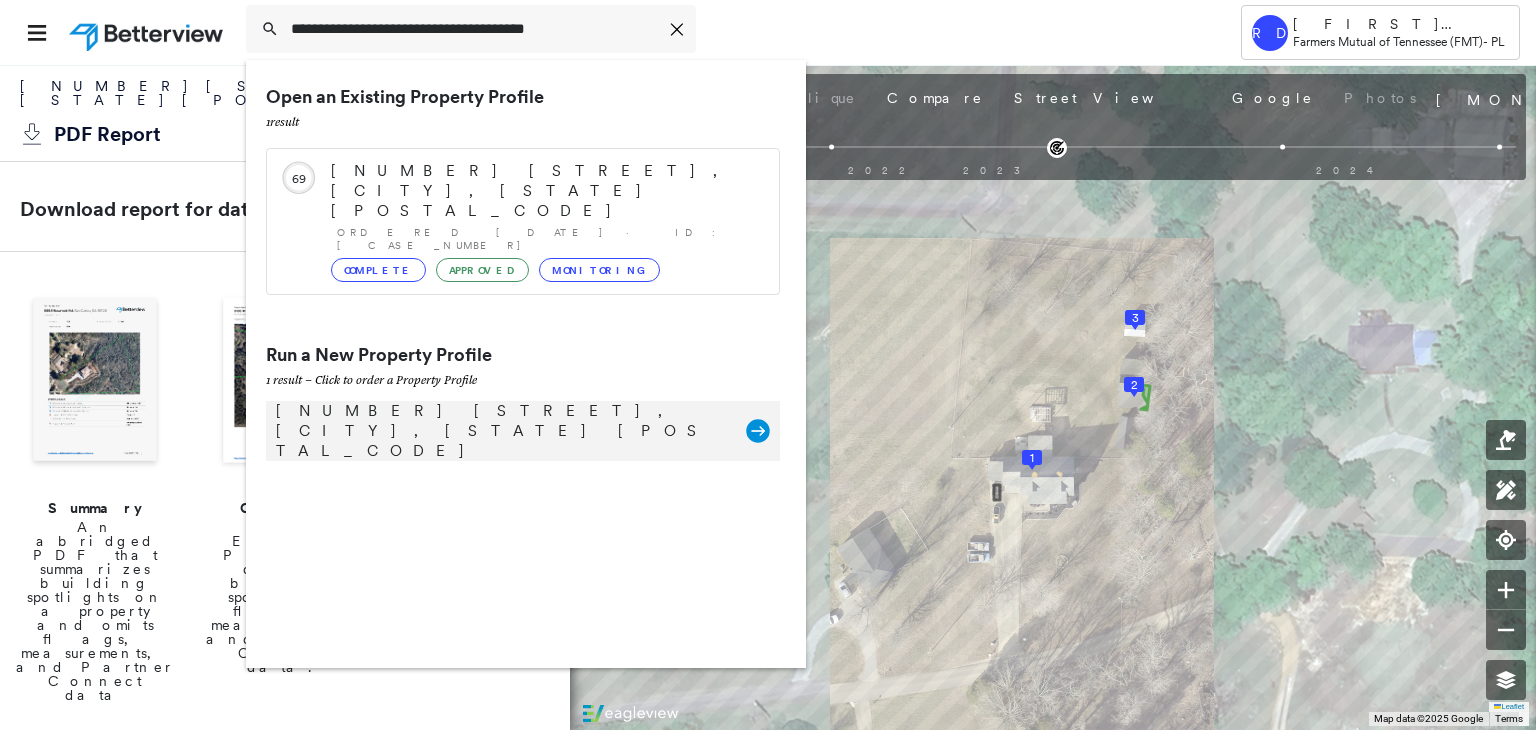type on "**********" 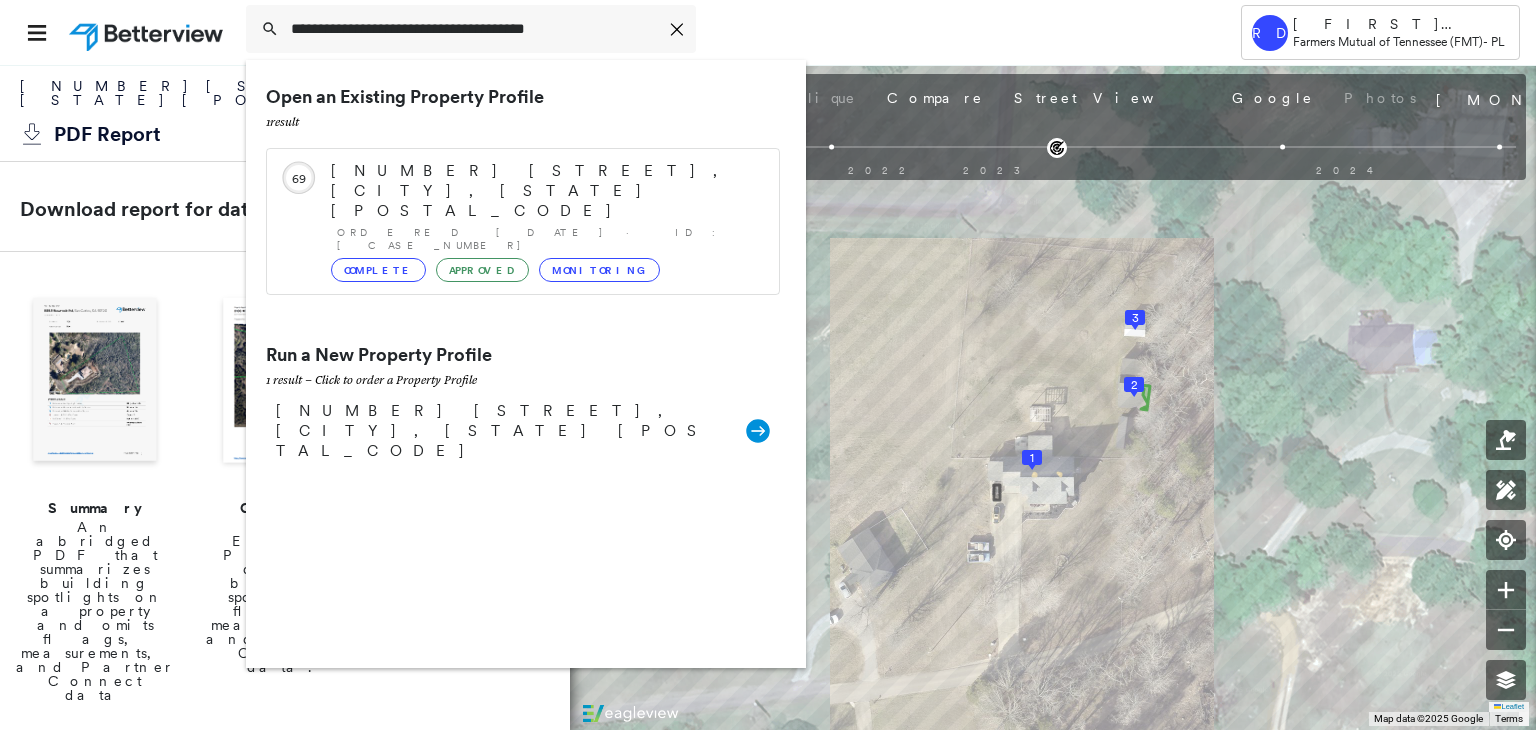 type 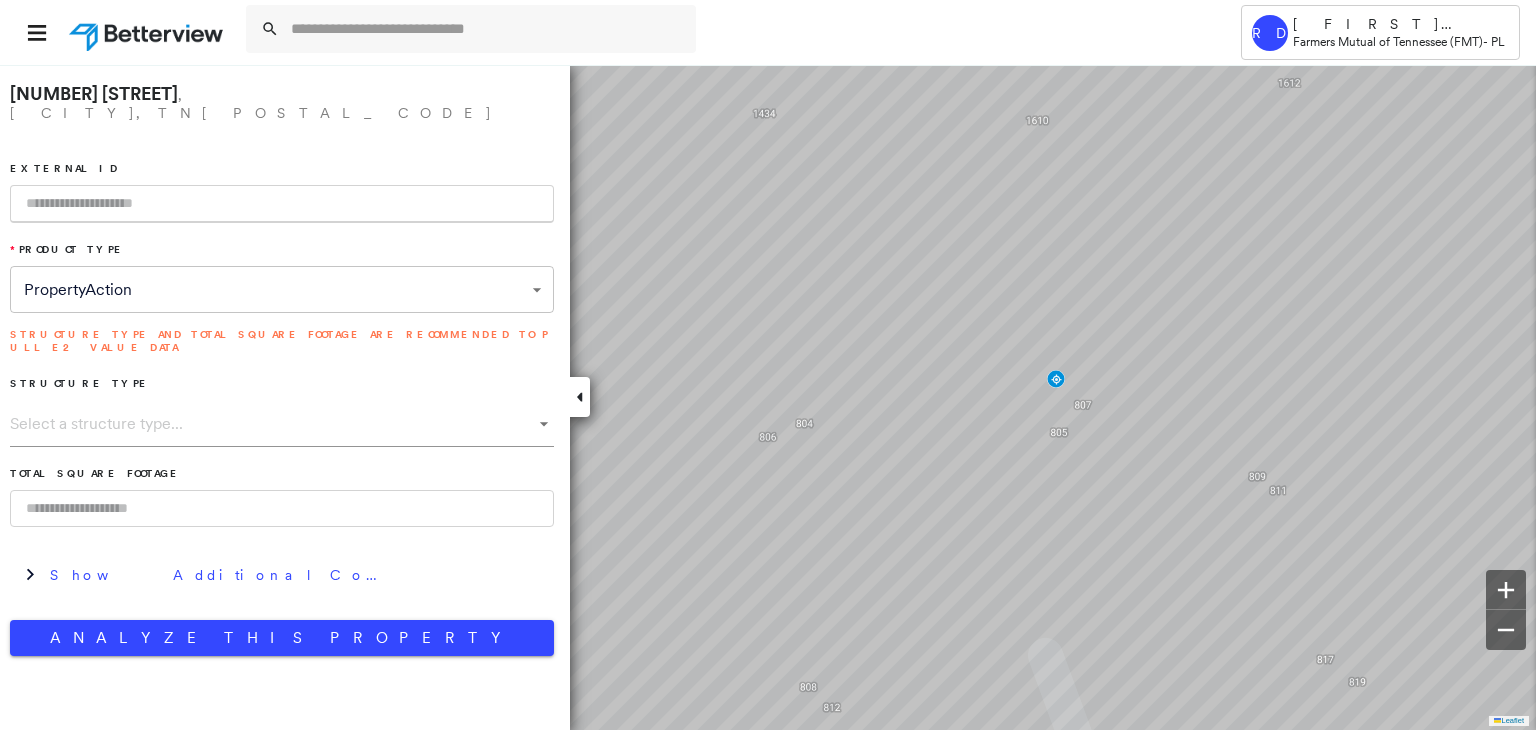 paste on "**********" 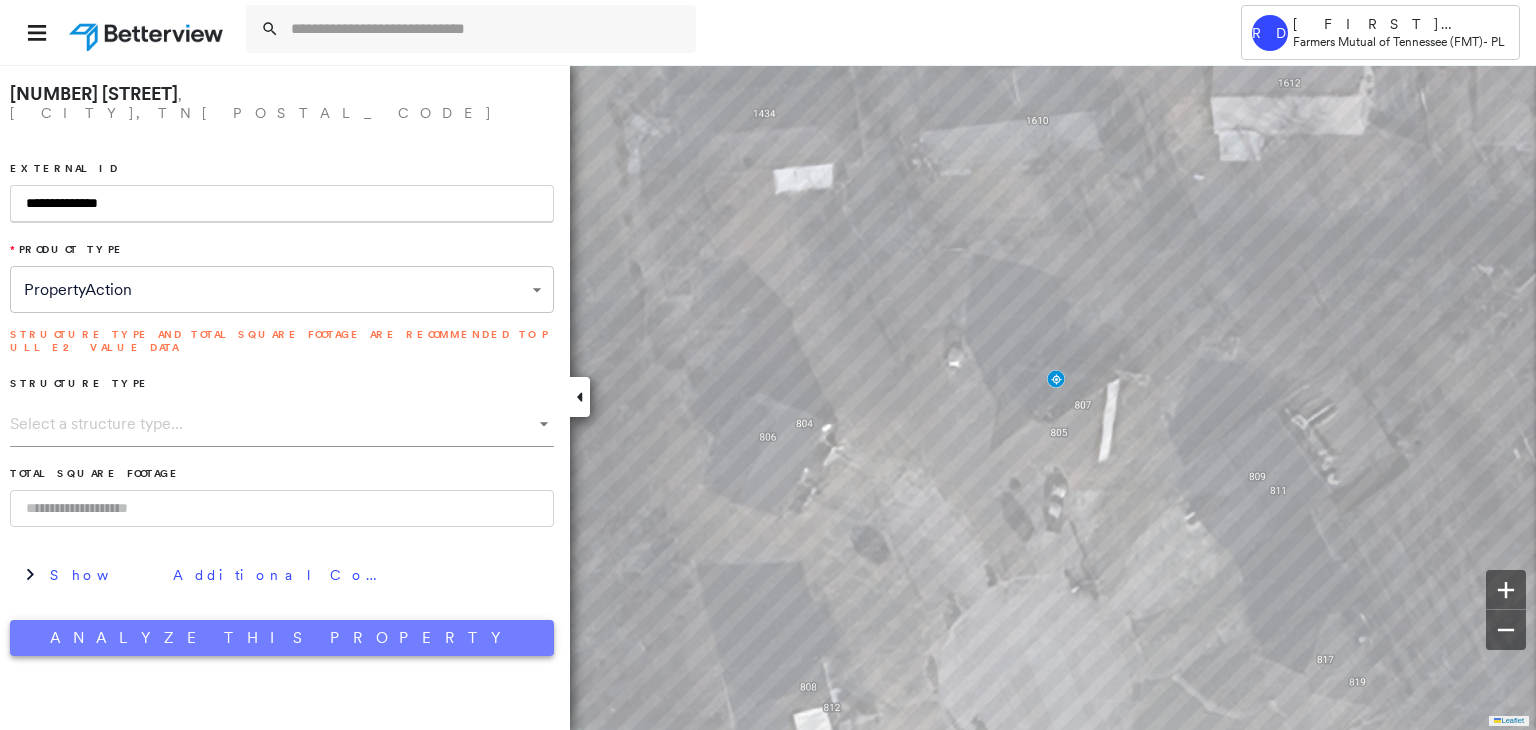 type on "**********" 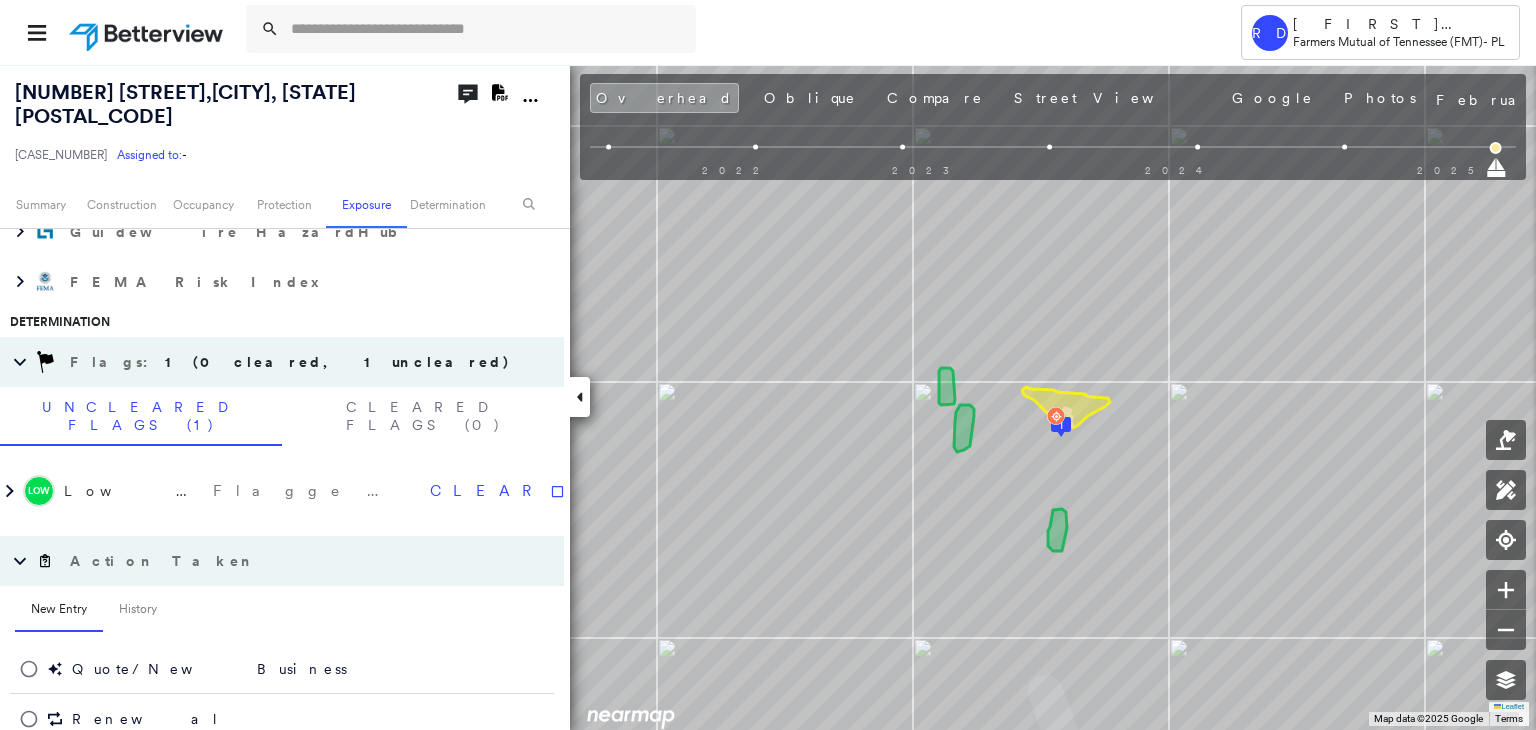 scroll, scrollTop: 1221, scrollLeft: 0, axis: vertical 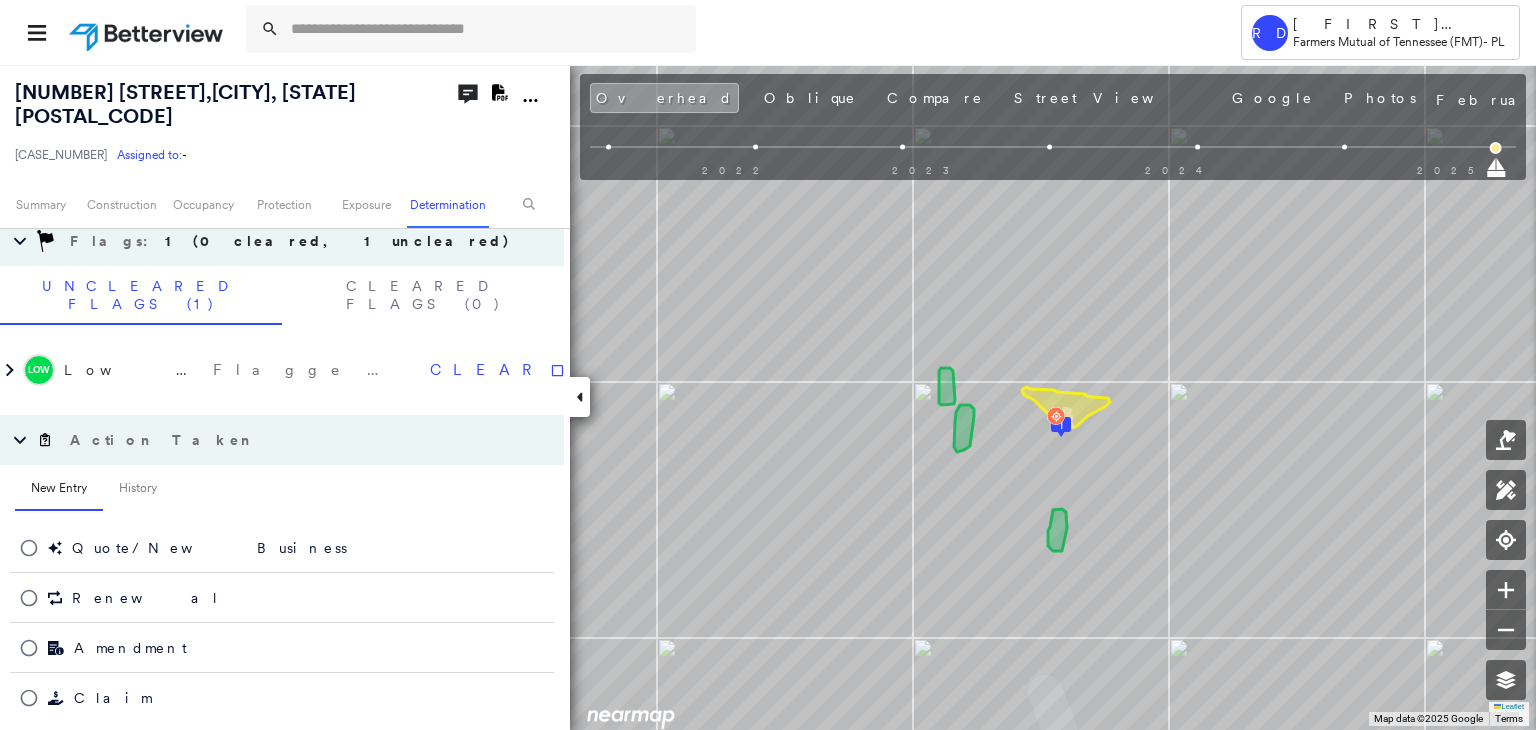 click 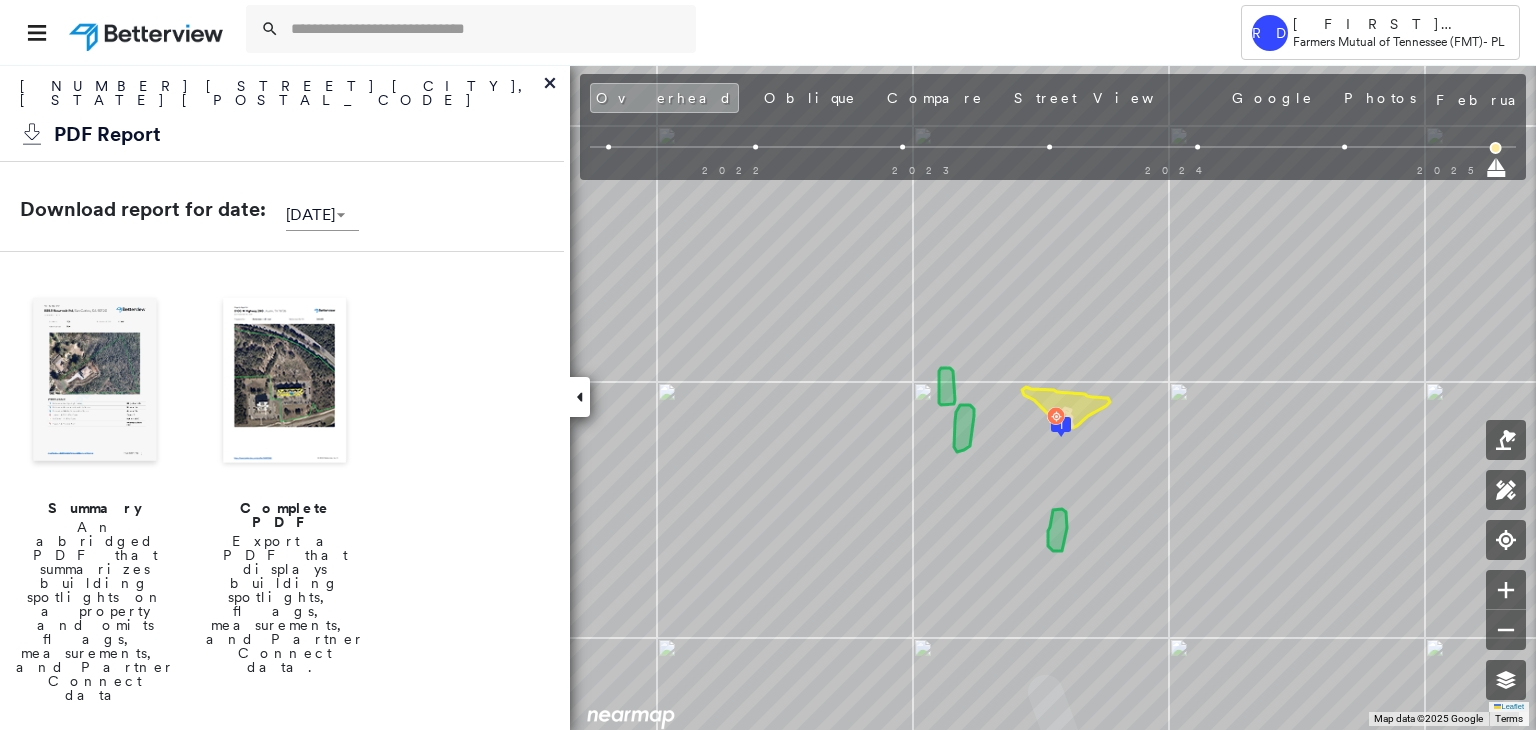 click at bounding box center (285, 382) 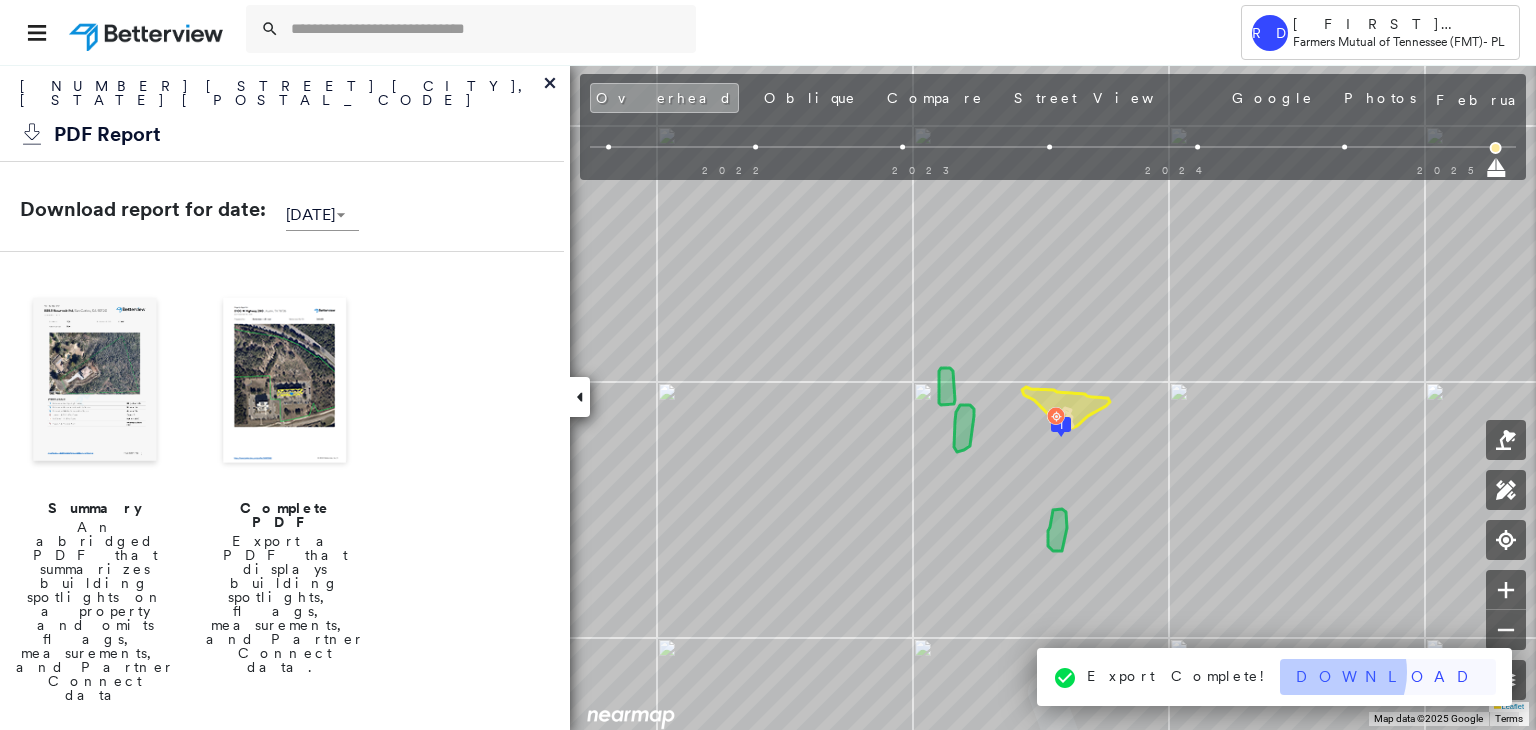 click on "Download" at bounding box center [1388, 677] 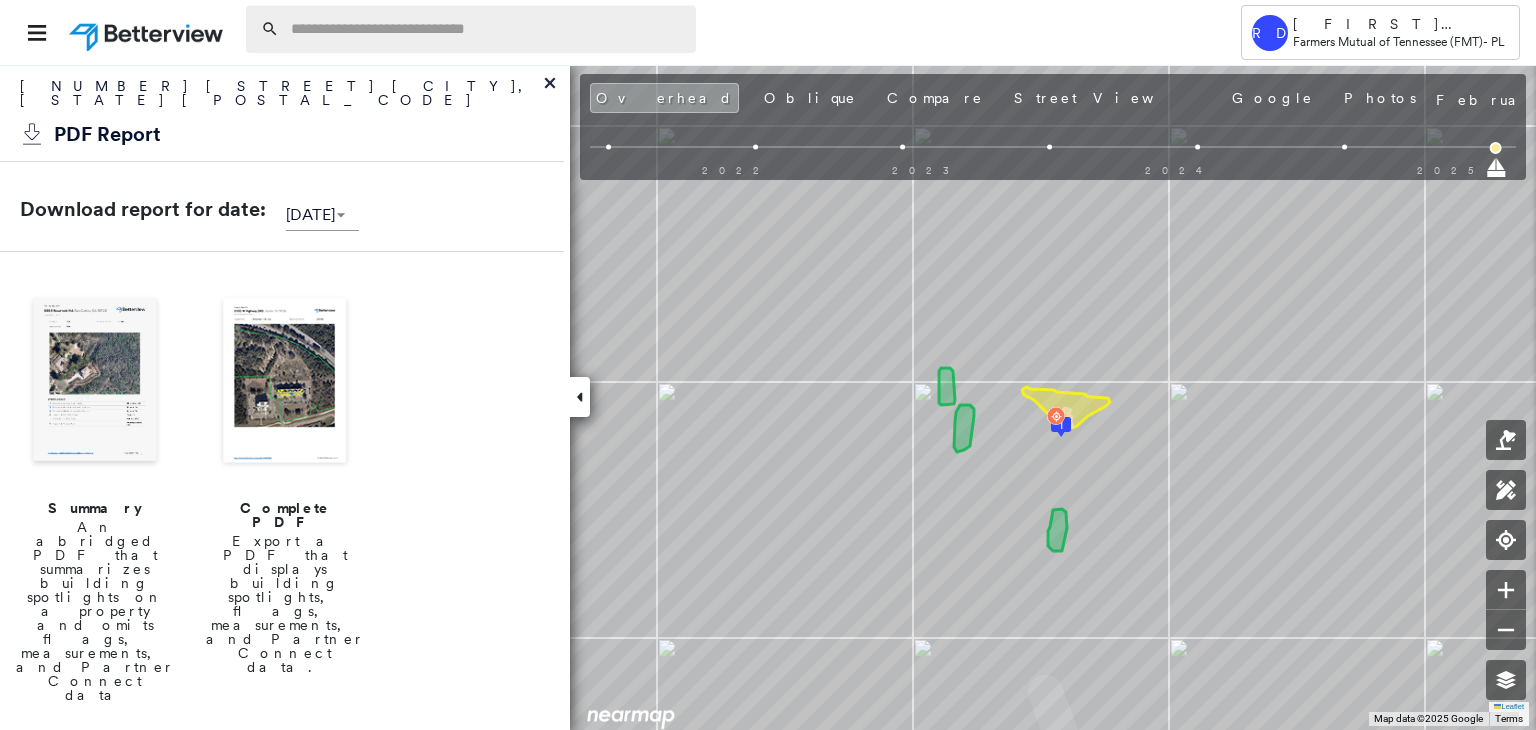 paste on "**********" 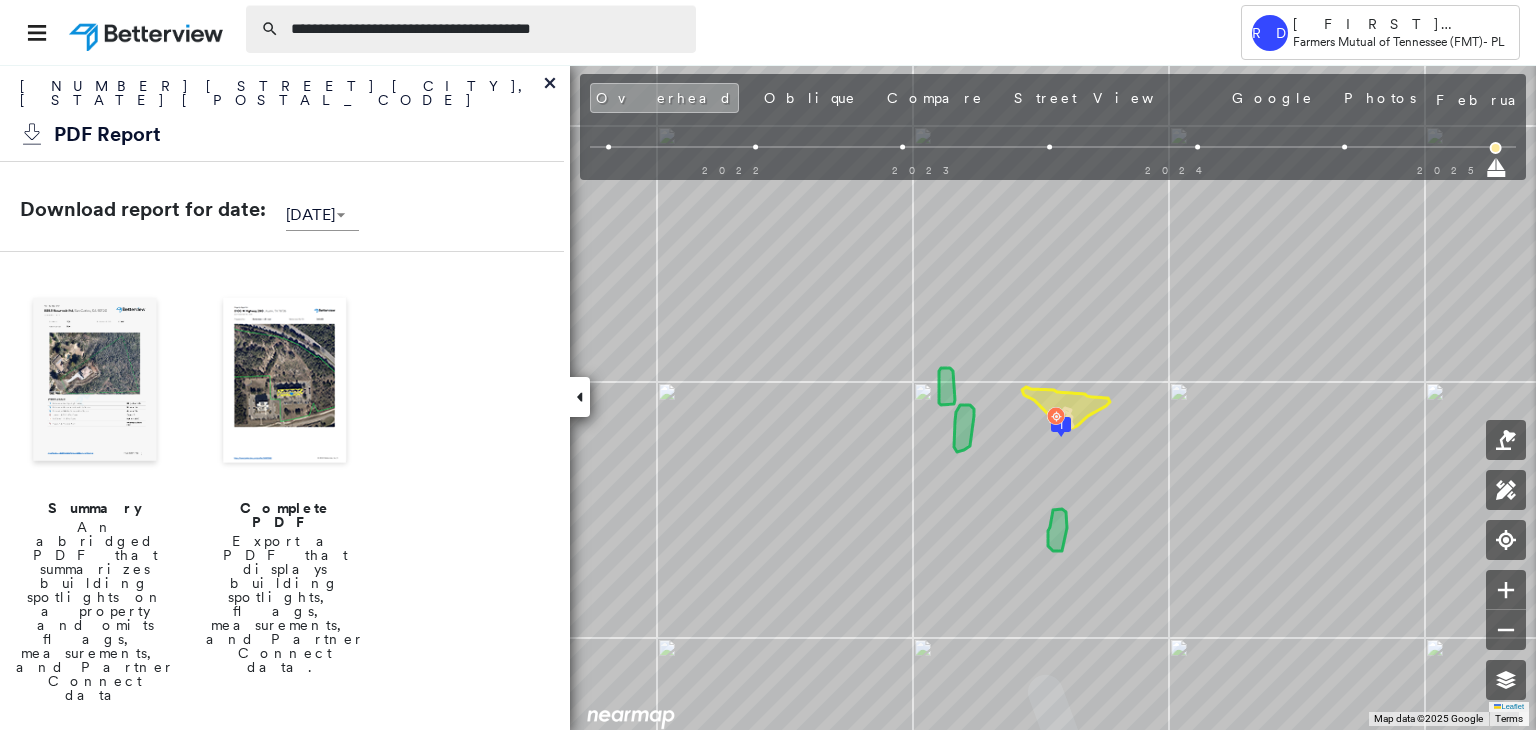 click on "**********" at bounding box center (487, 29) 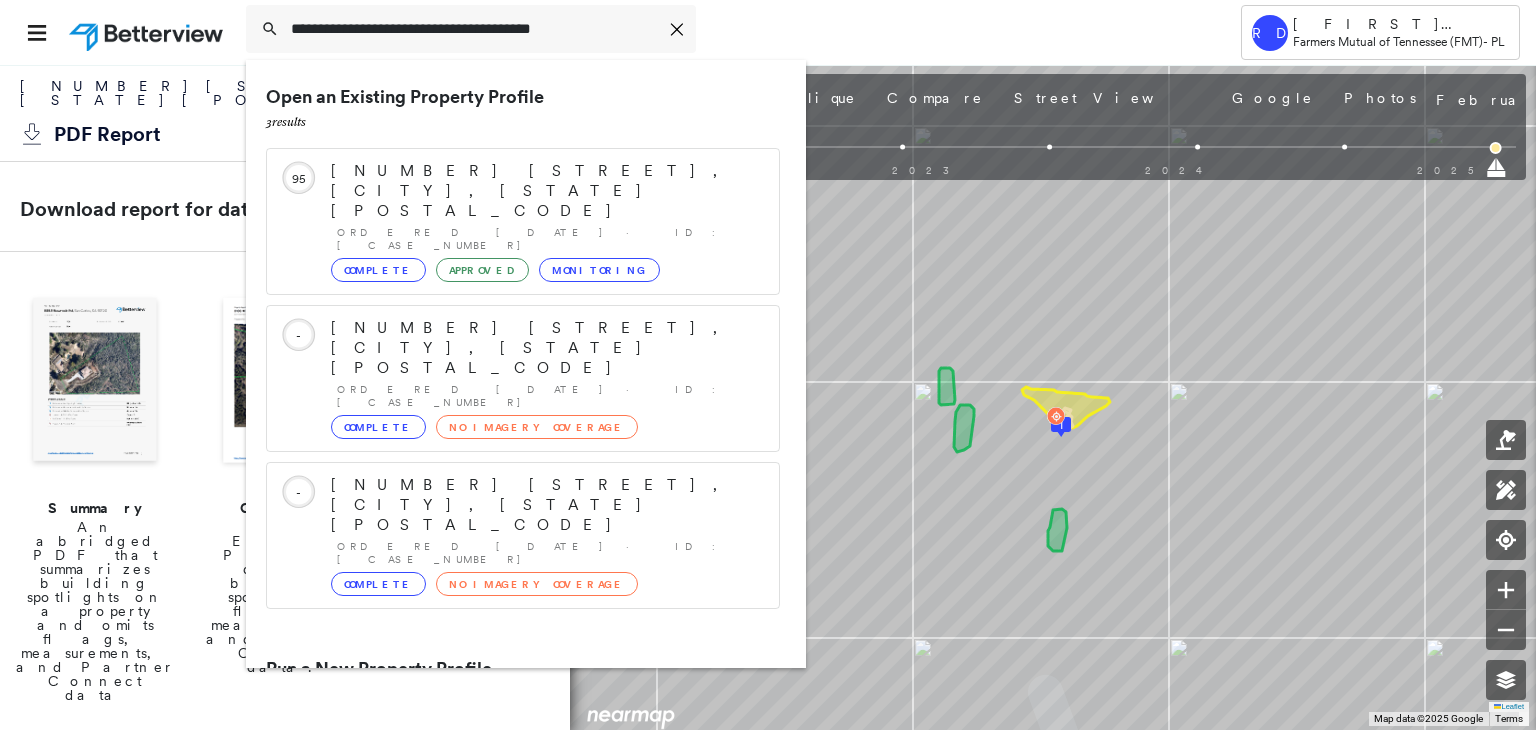 type on "**********" 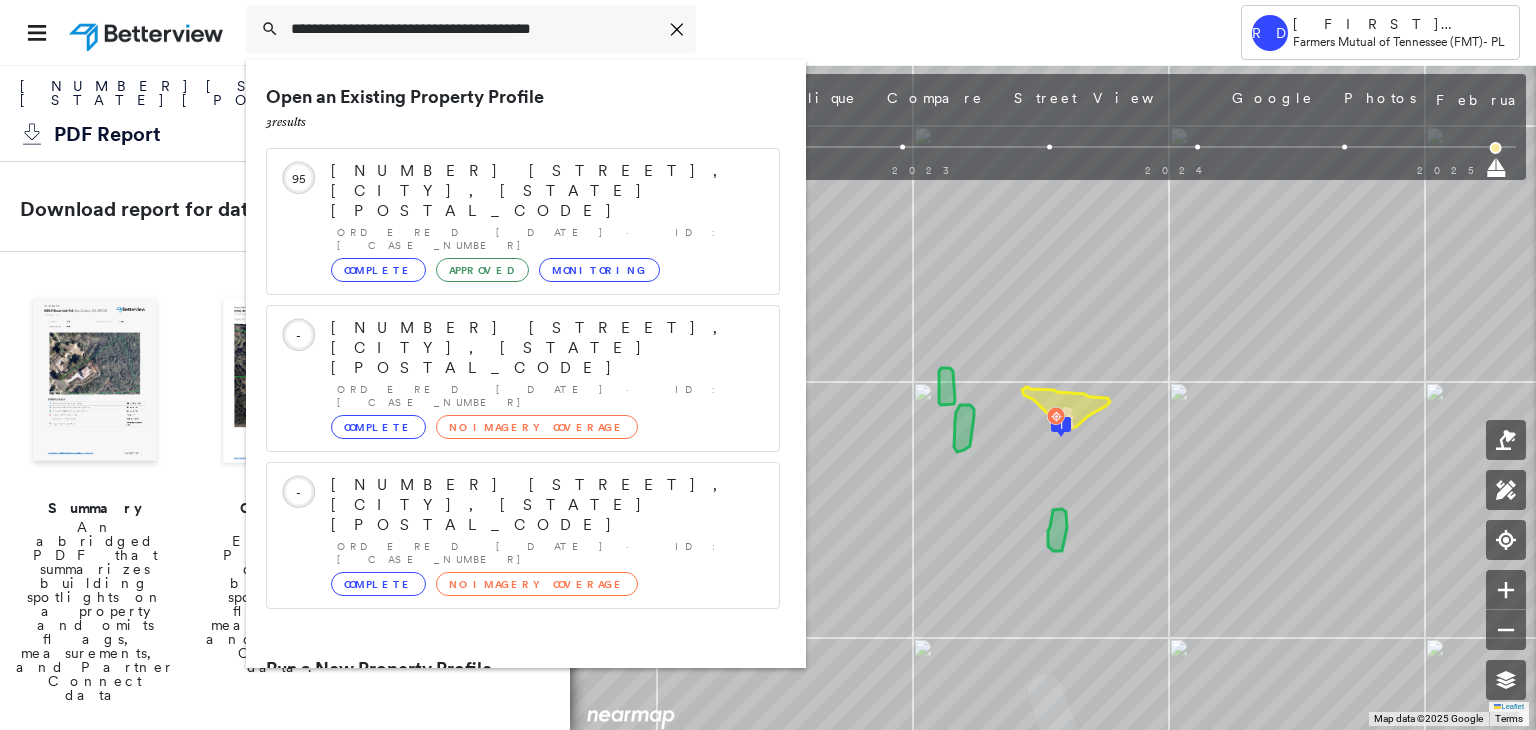 click on "[NUMBER] [STREET], [CITY], [STATE] [POSTAL_CODE], [COUNTRY]" at bounding box center (501, 745) 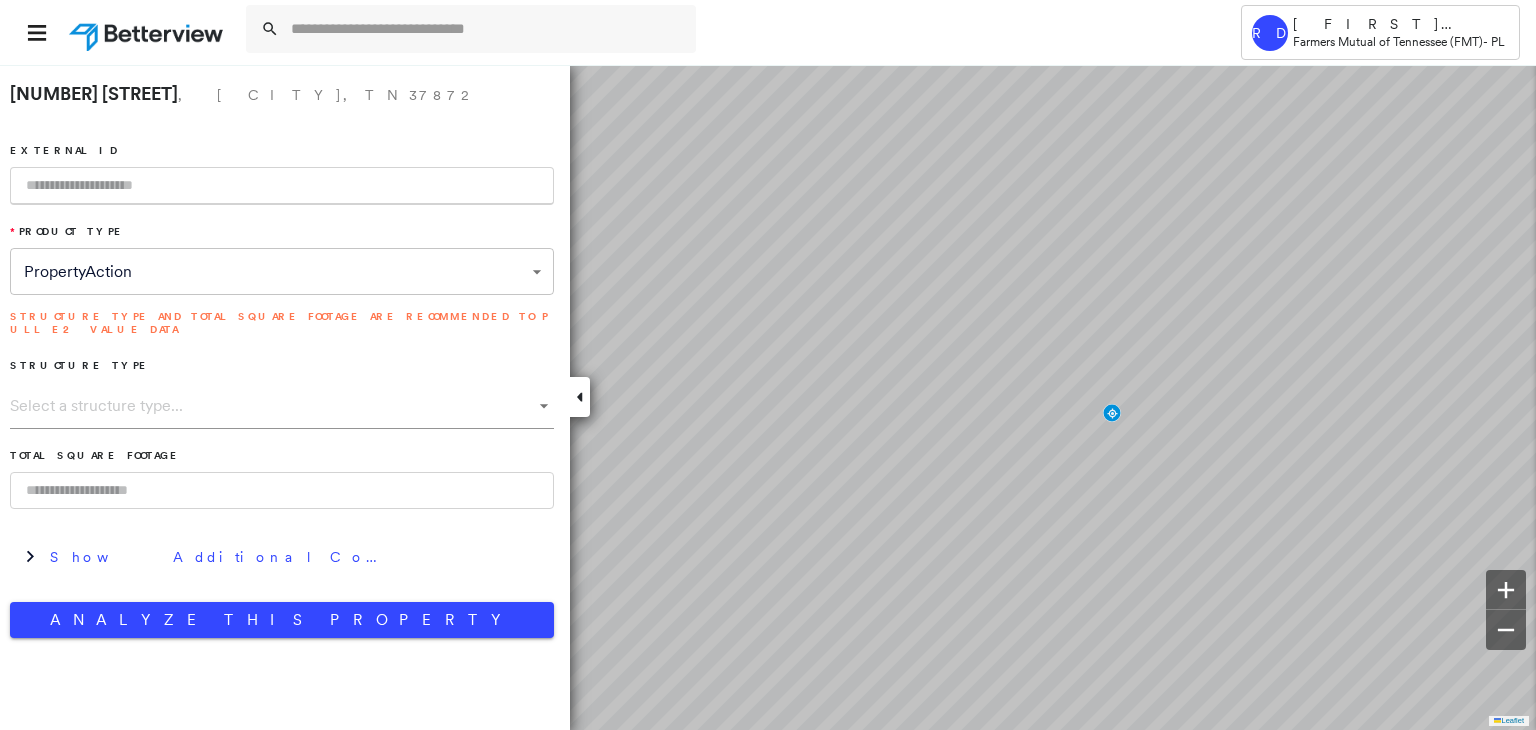 paste on "**********" 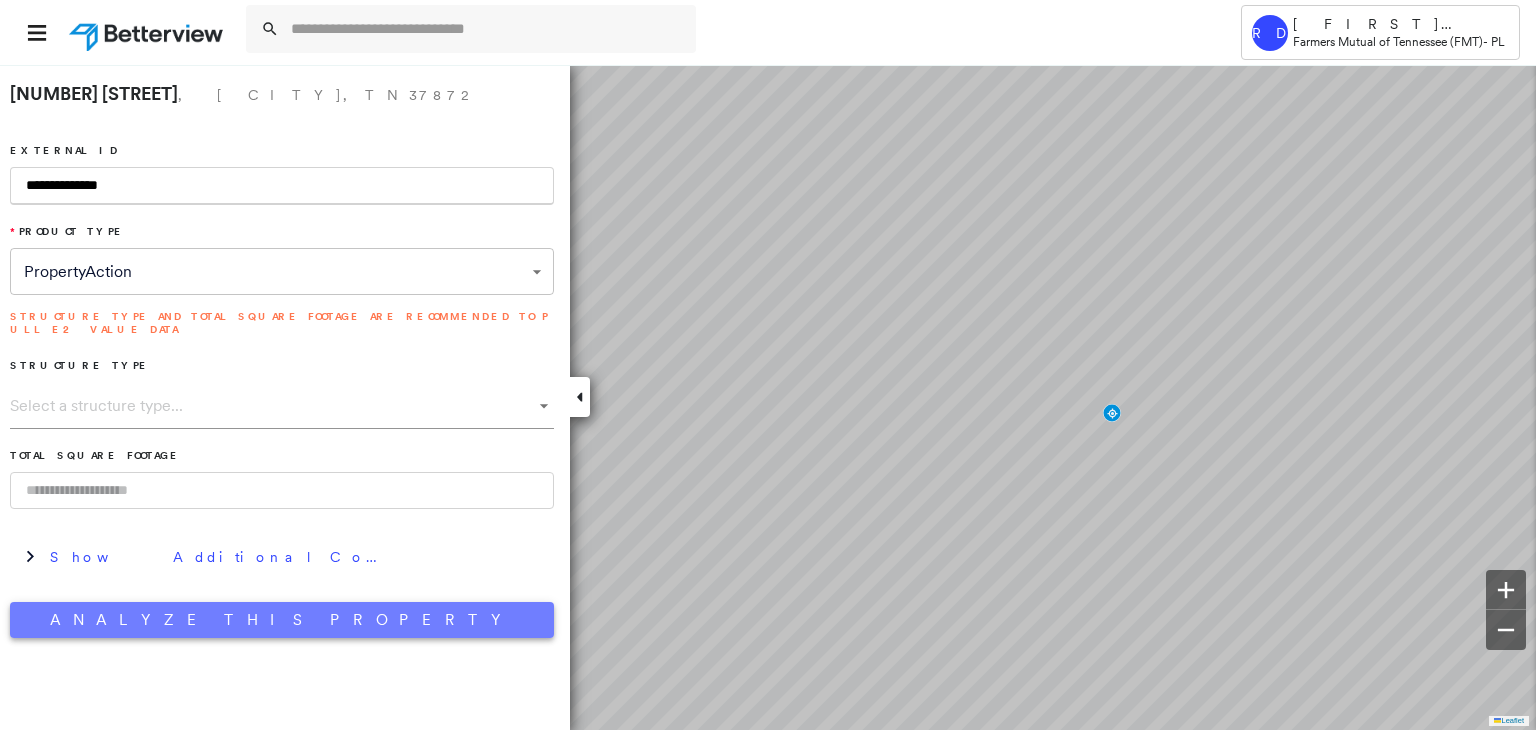 type on "**********" 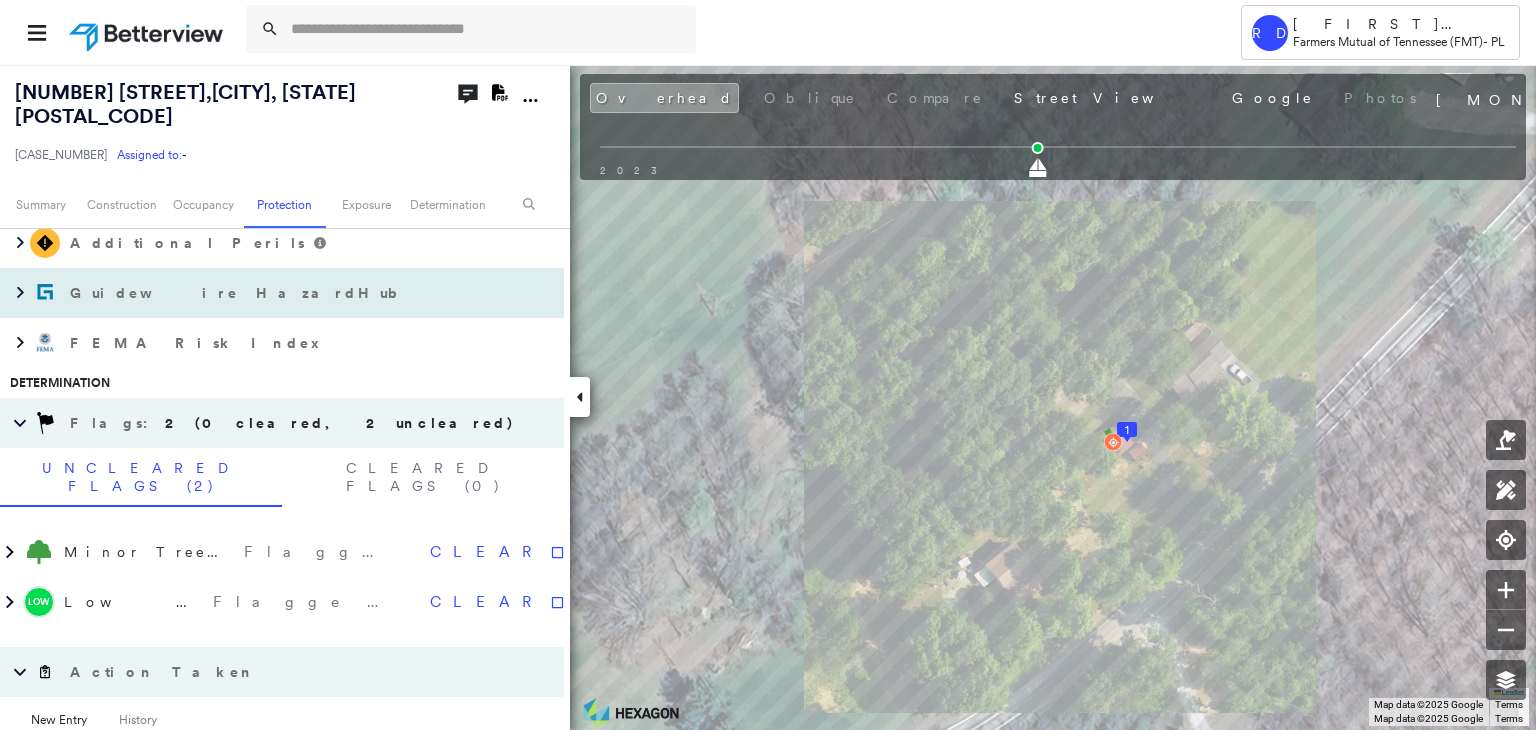 scroll, scrollTop: 1000, scrollLeft: 0, axis: vertical 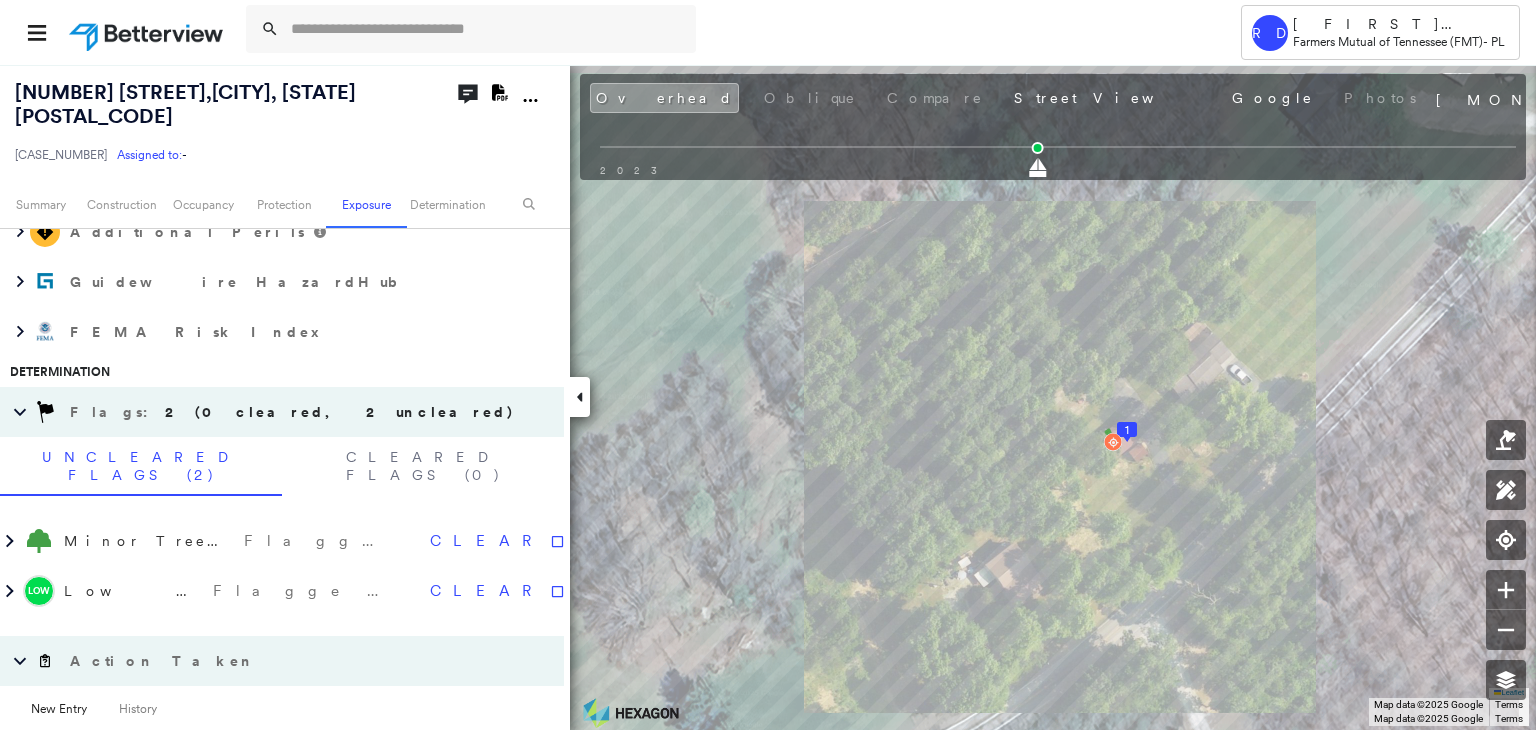 click 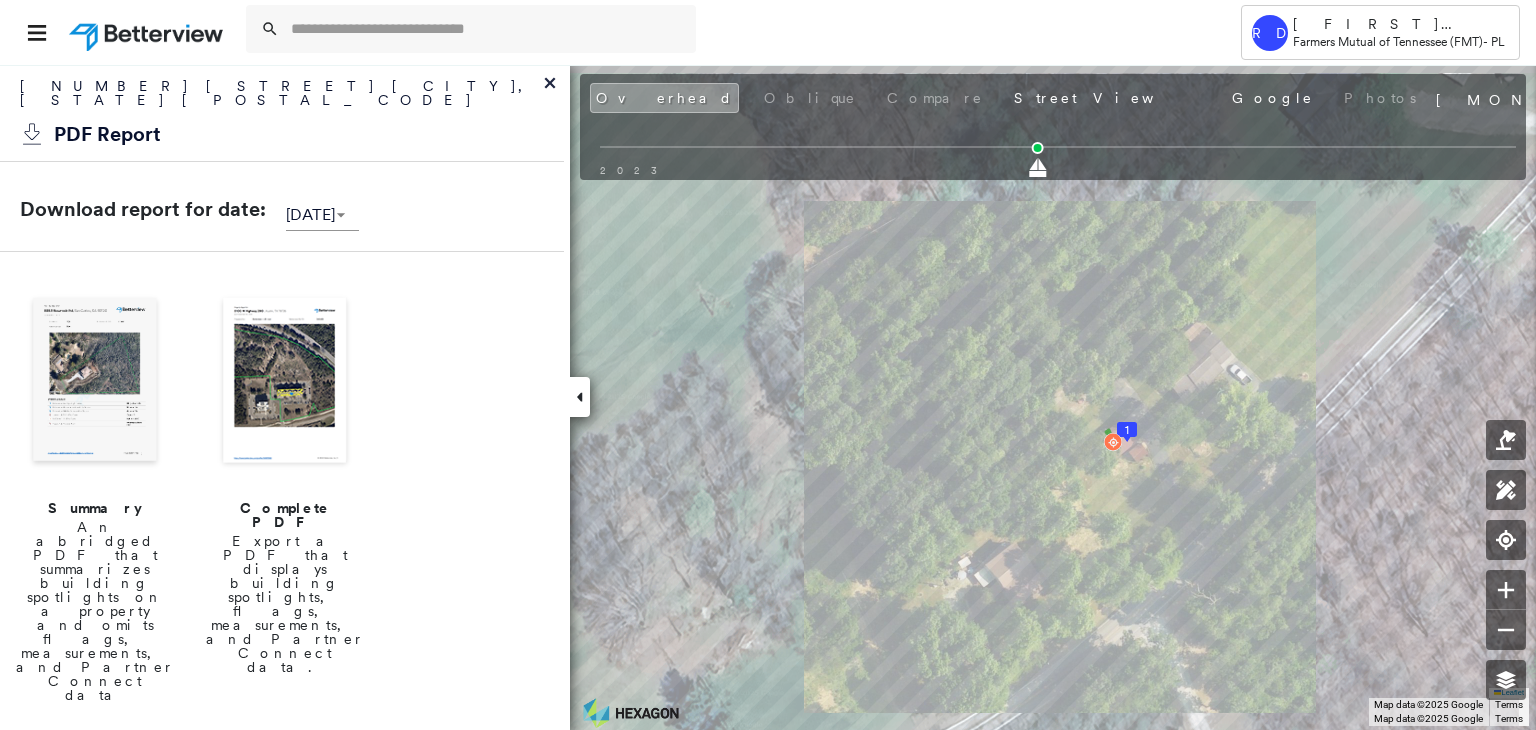 click at bounding box center (285, 382) 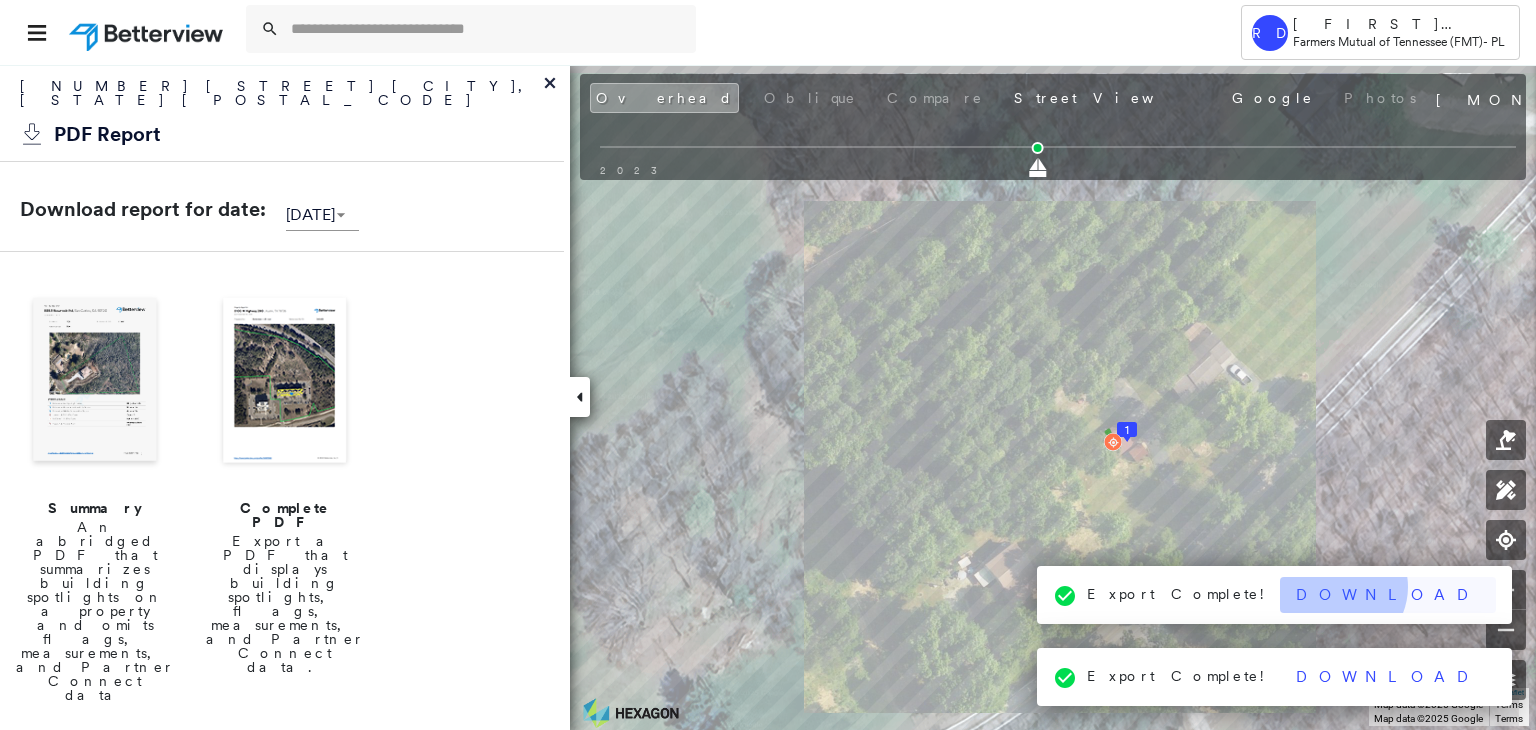click on "Download" at bounding box center [1388, 595] 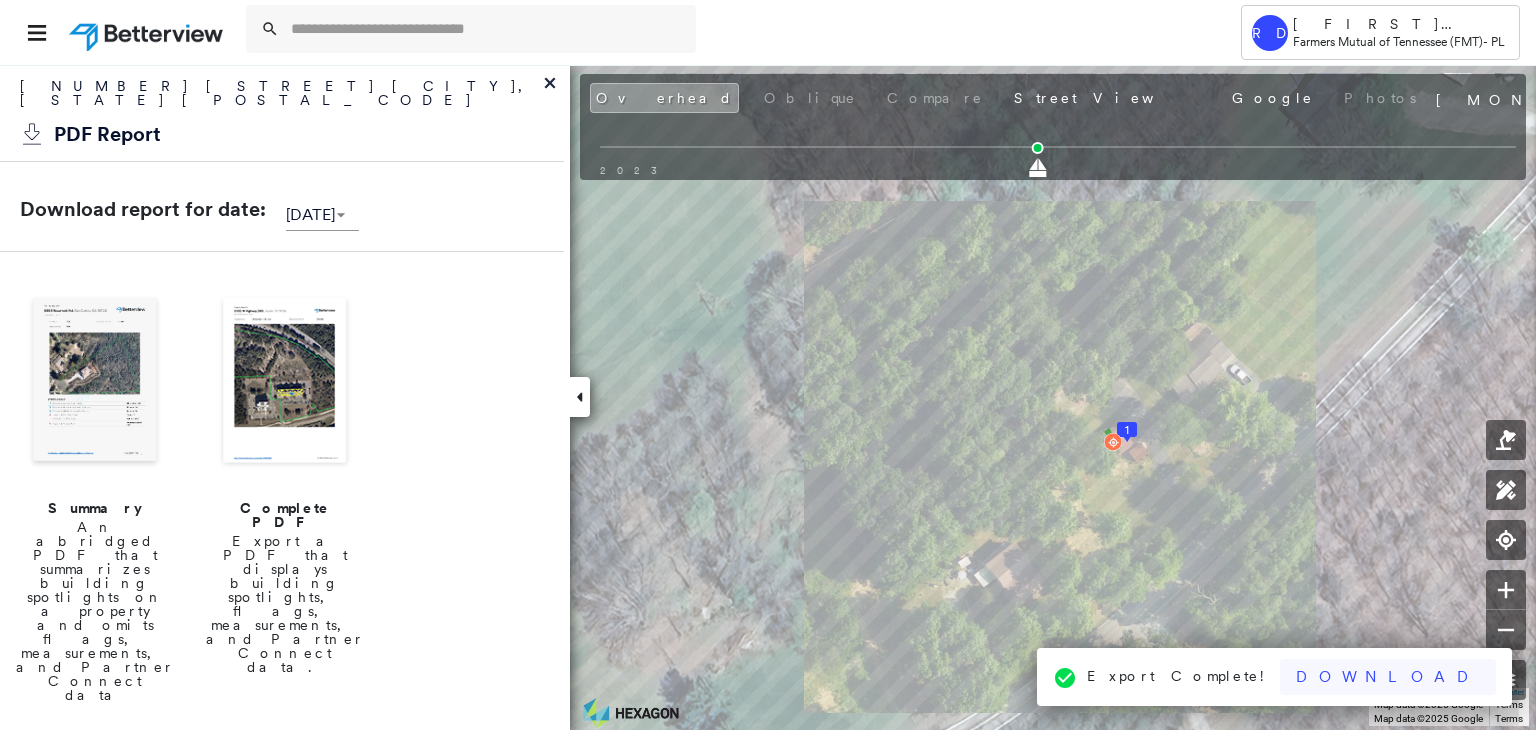 click on "Download" at bounding box center [1388, 677] 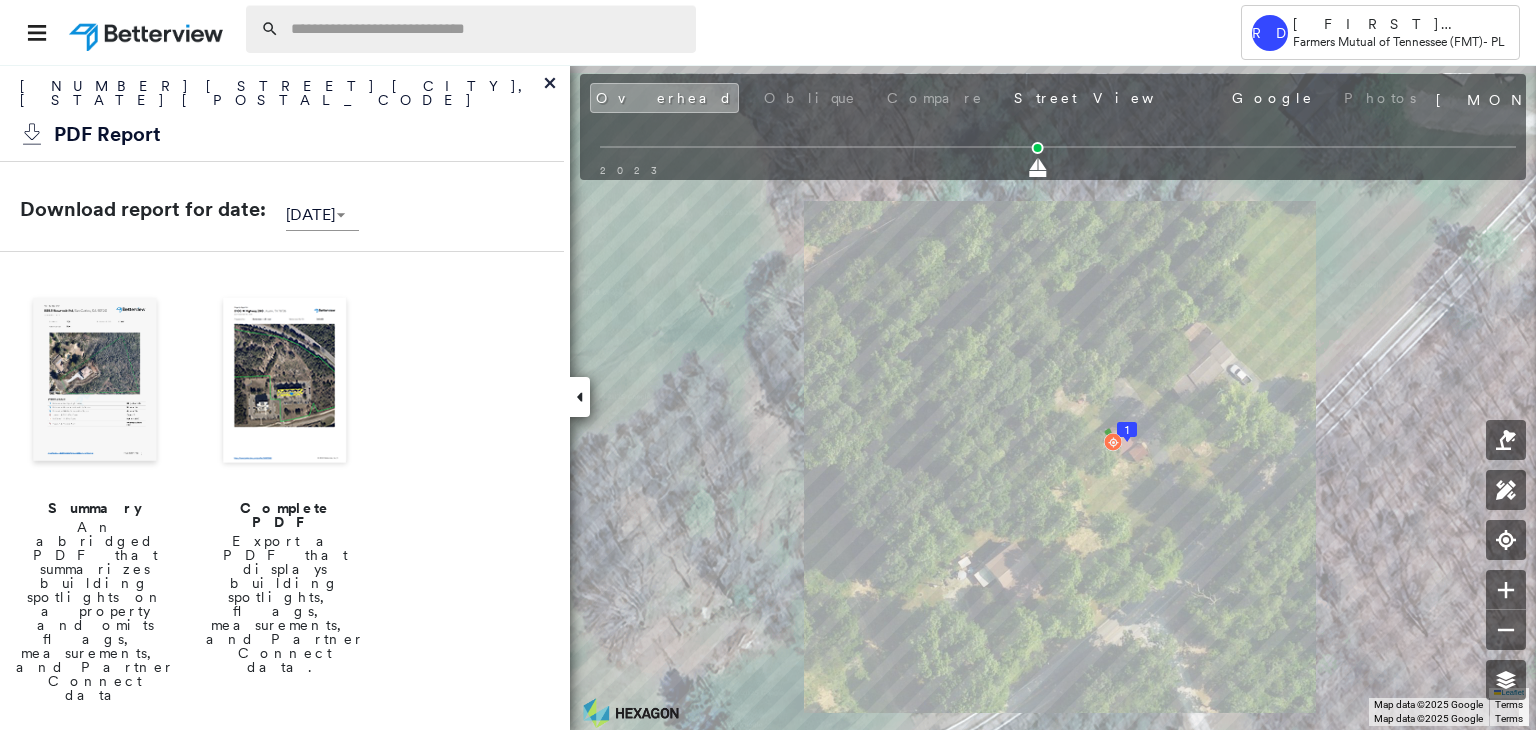 paste on "**********" 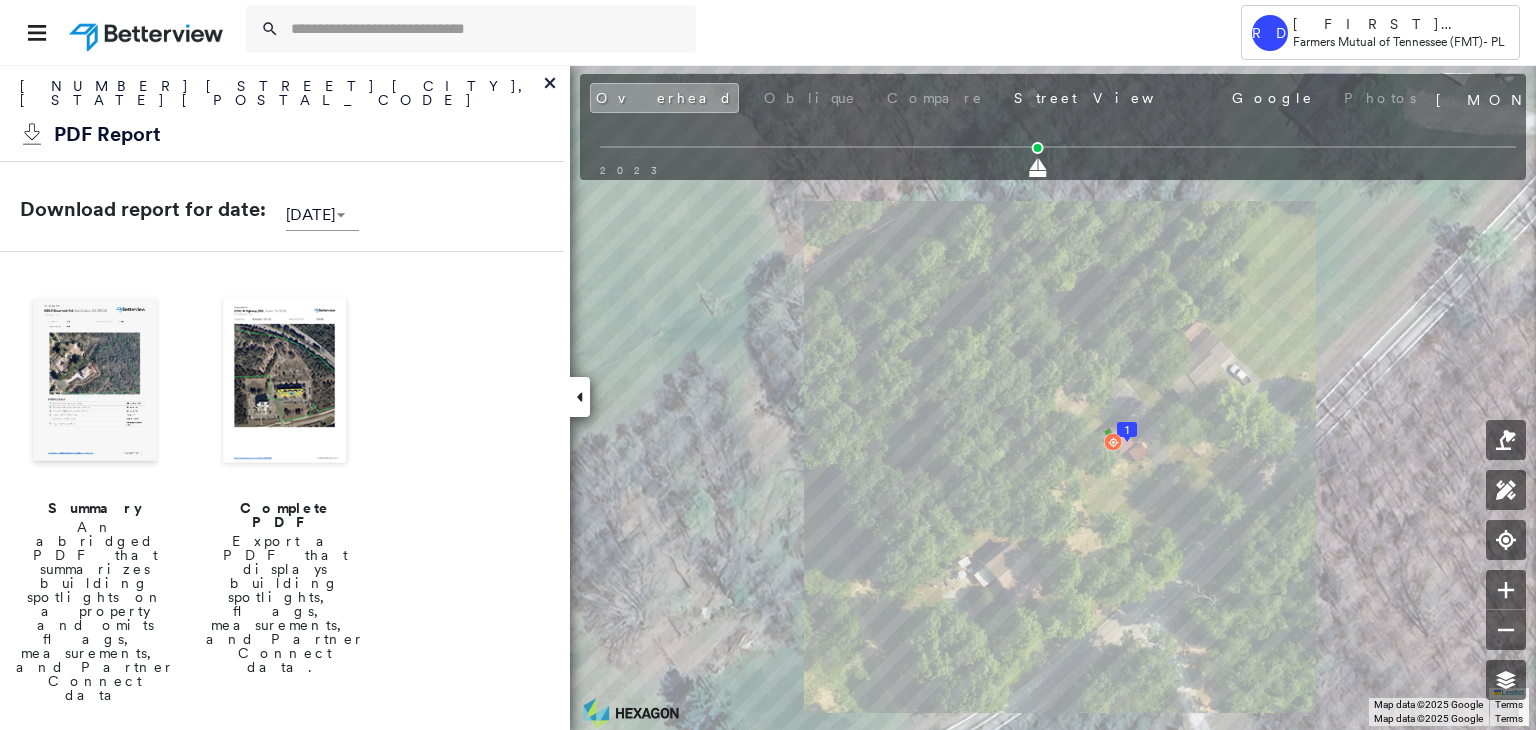 type on "**********" 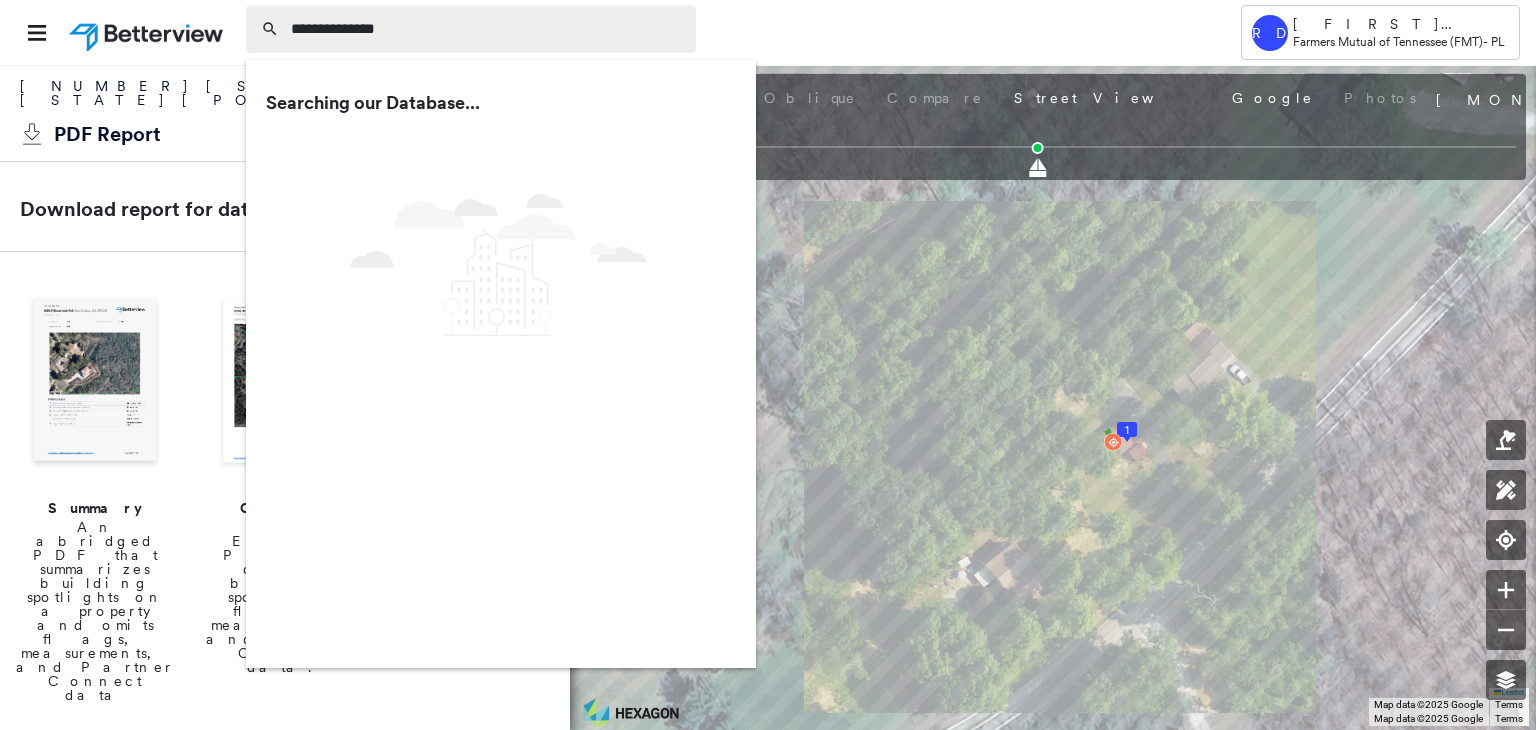 drag, startPoint x: 426, startPoint y: 21, endPoint x: 251, endPoint y: 33, distance: 175.41095 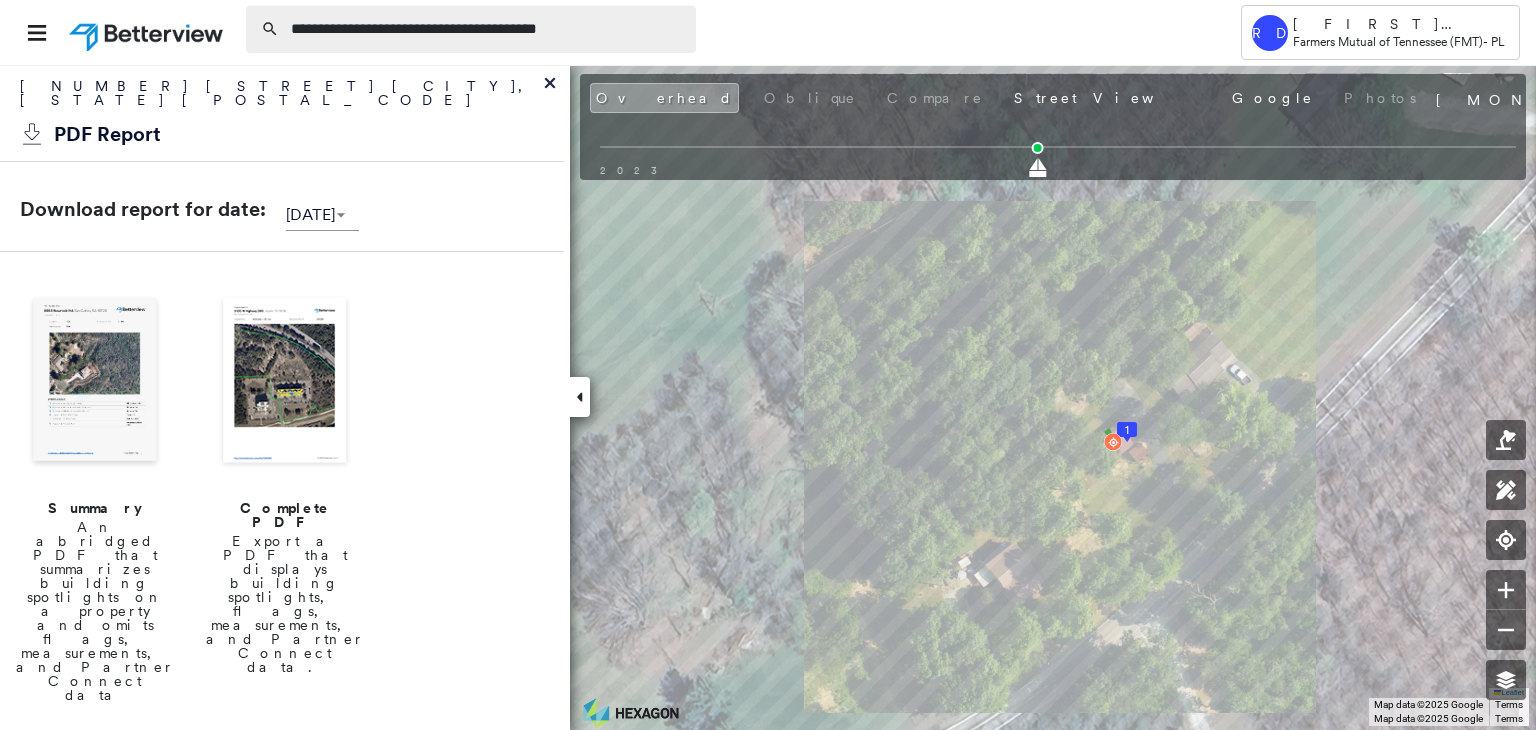 click on "**********" at bounding box center (487, 29) 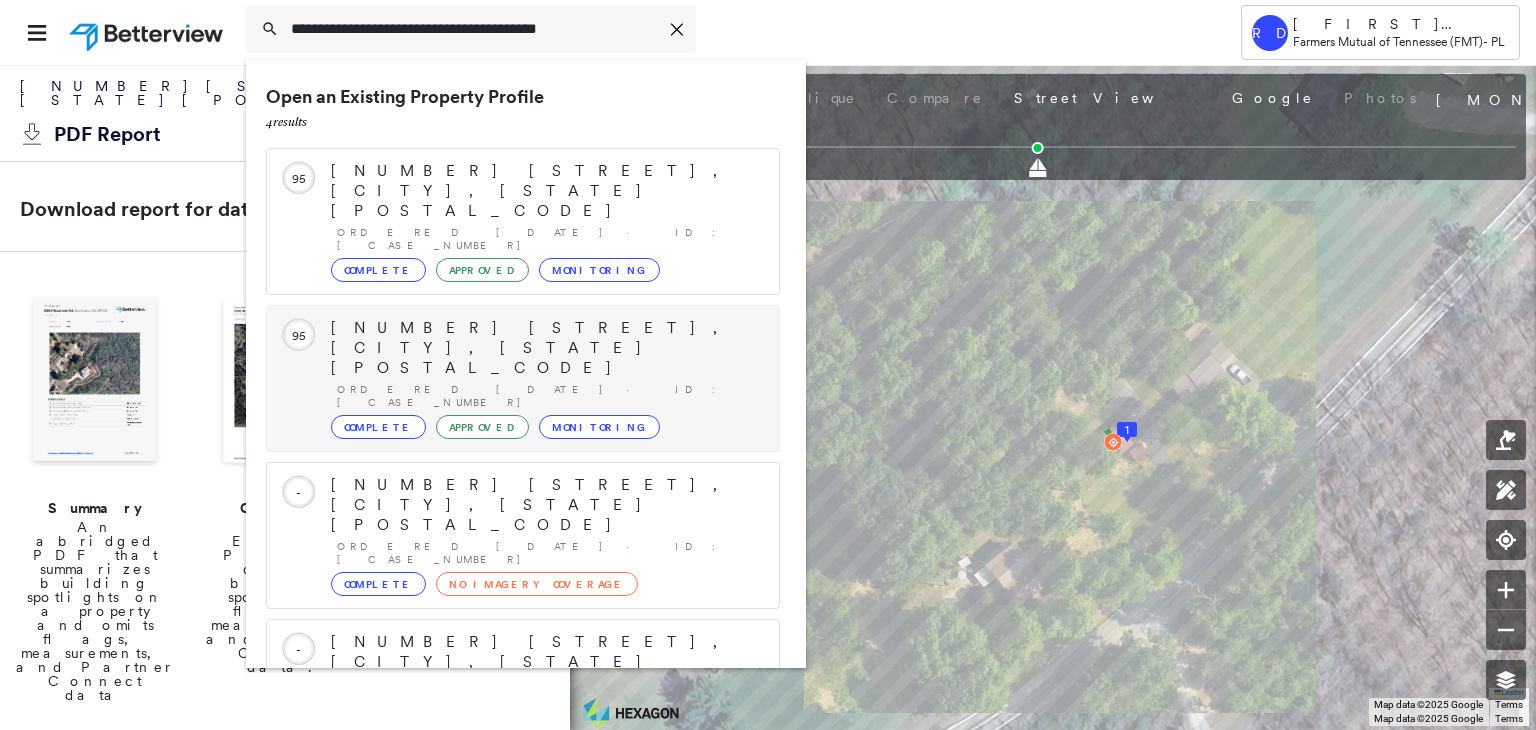 type on "**********" 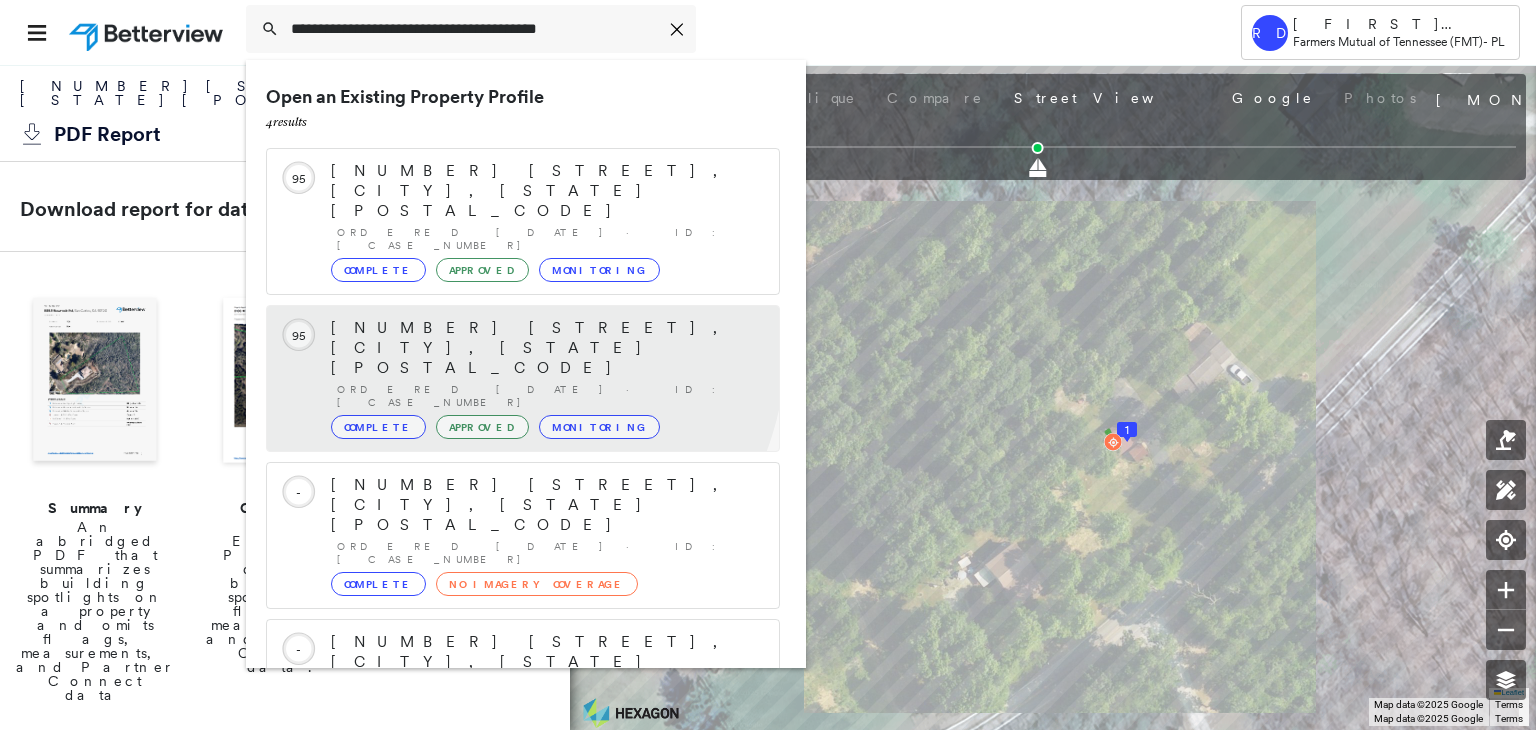 click on "[NUMBER] [STREET], [CITY], [STATE] [POSTAL_CODE] Ordered [DATE] · ID: [CASE_NUMBER] Complete Approved Monitoring" at bounding box center (545, 378) 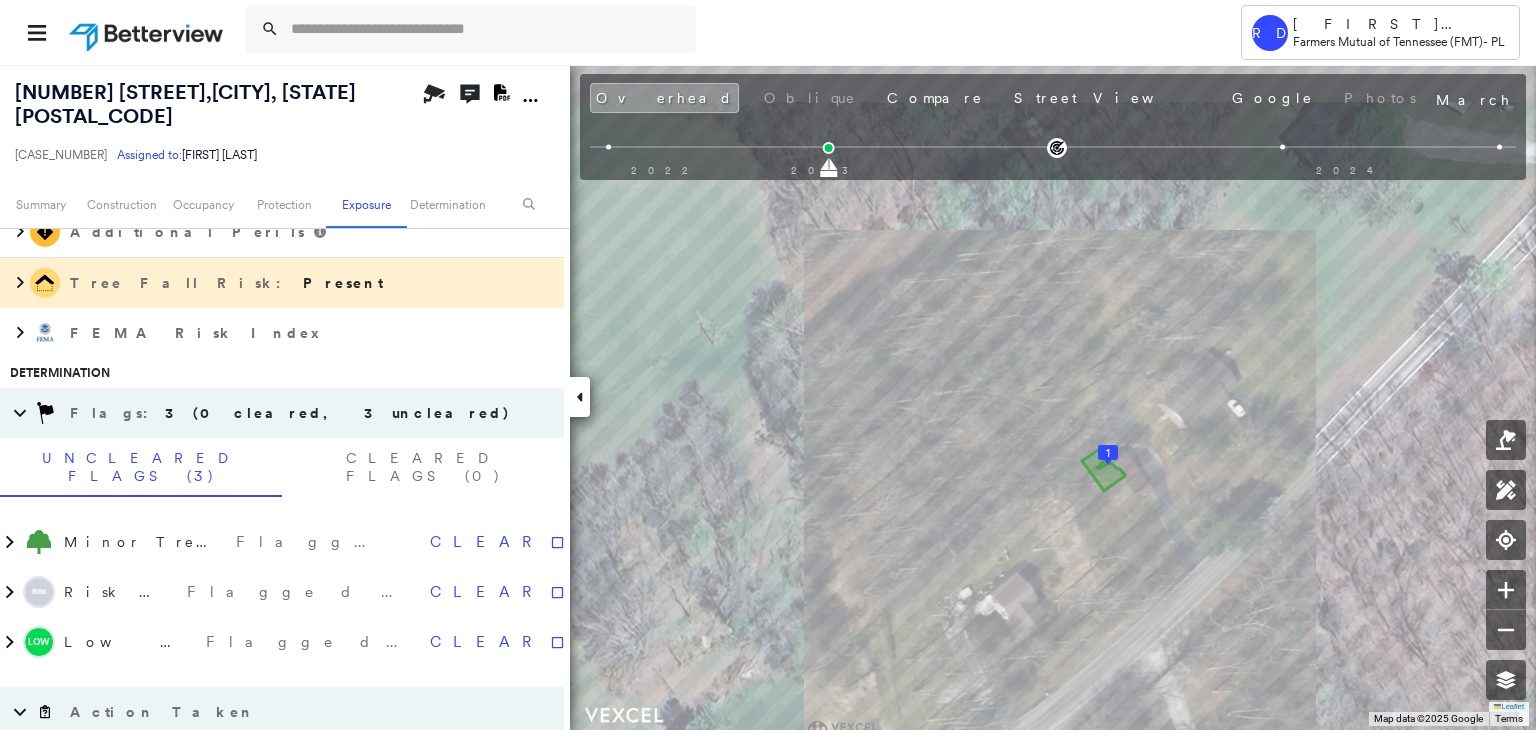 scroll, scrollTop: 850, scrollLeft: 0, axis: vertical 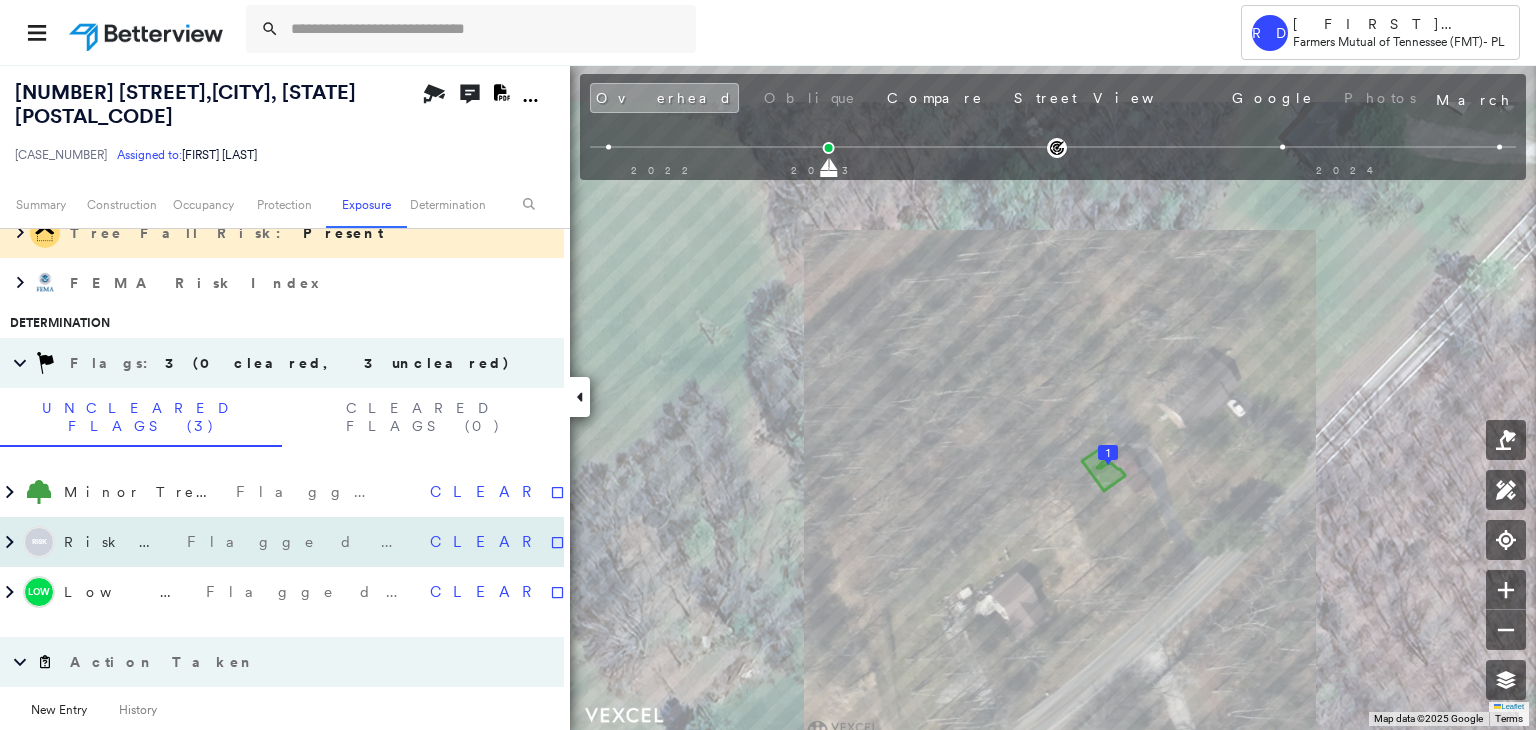 click on "Flagged [DATE]" at bounding box center [300, 542] 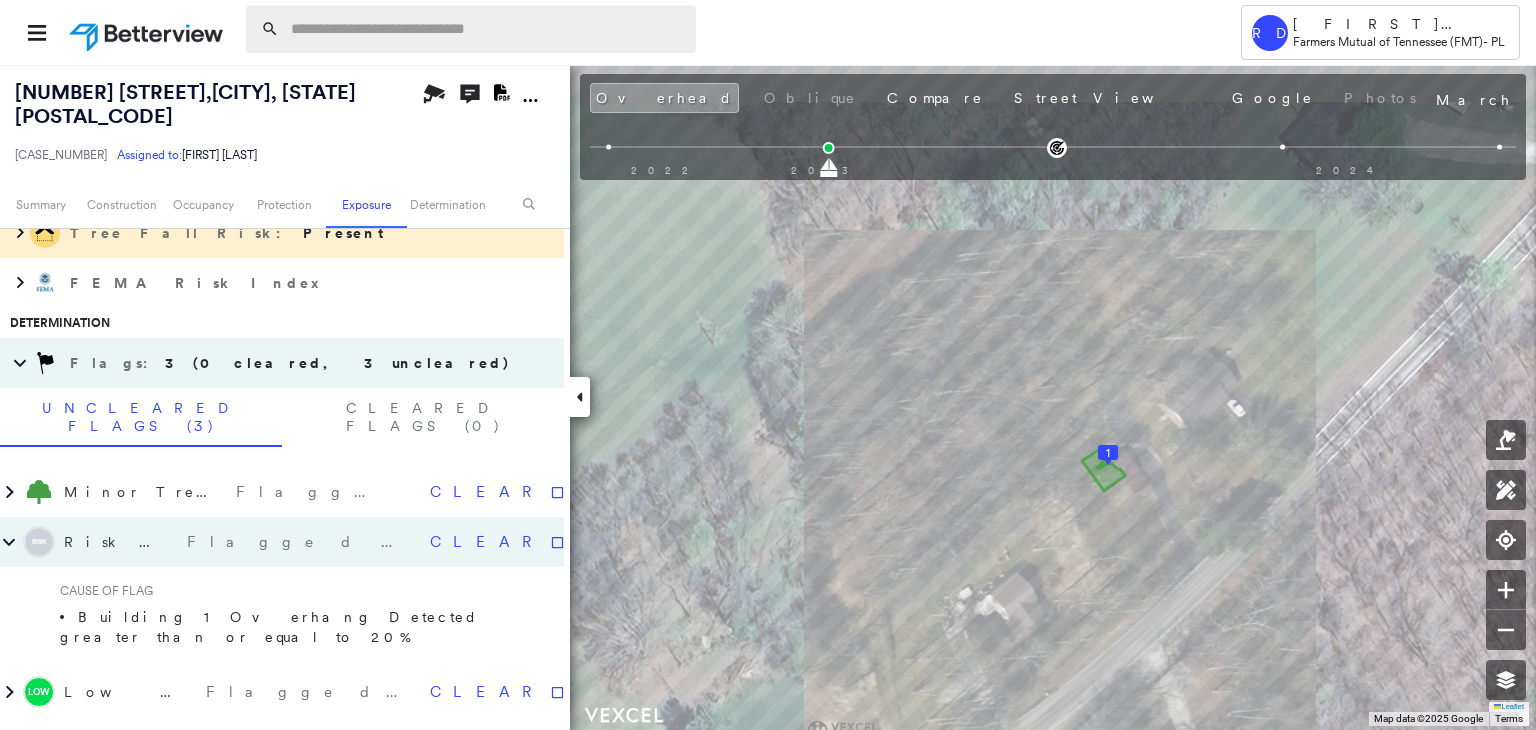 paste on "**********" 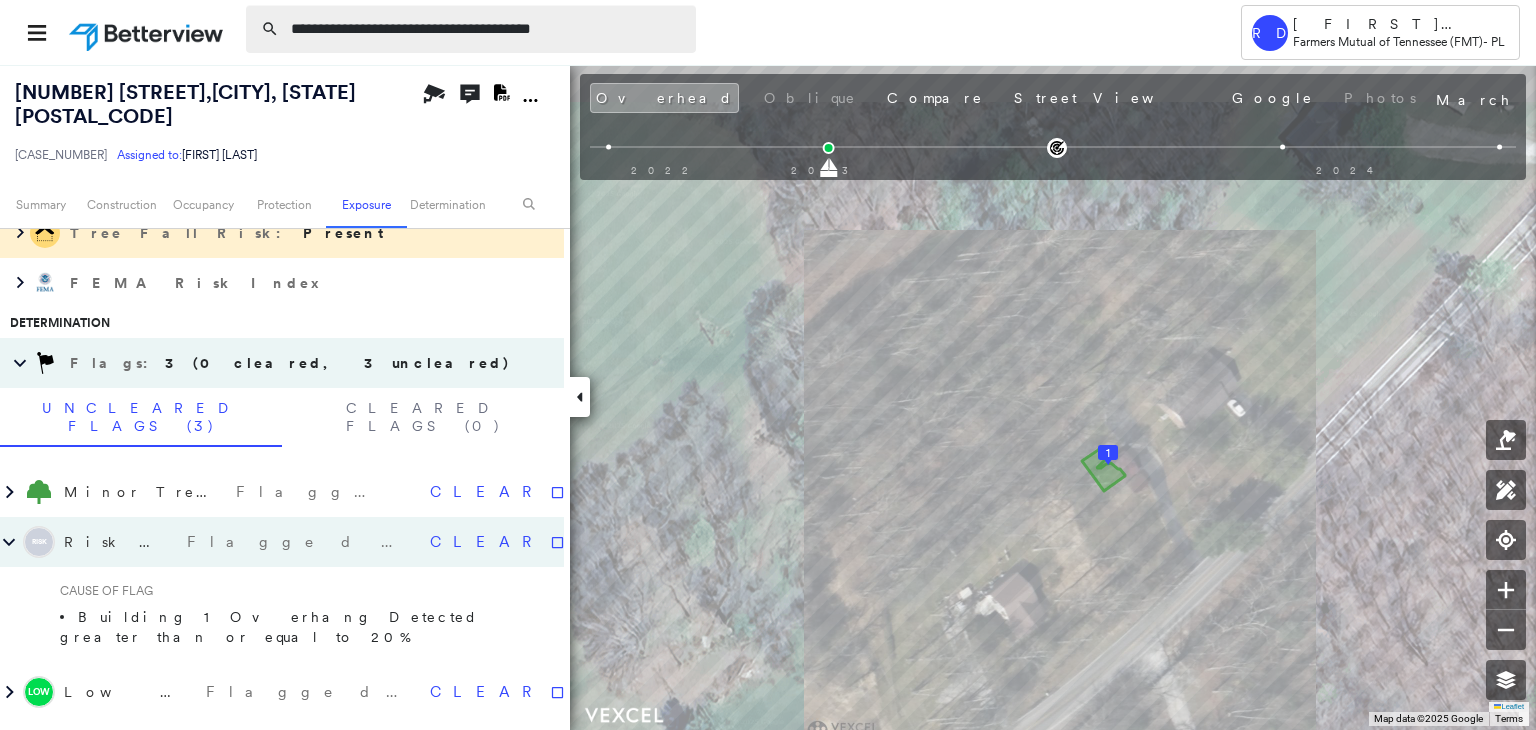 click on "**********" at bounding box center [487, 29] 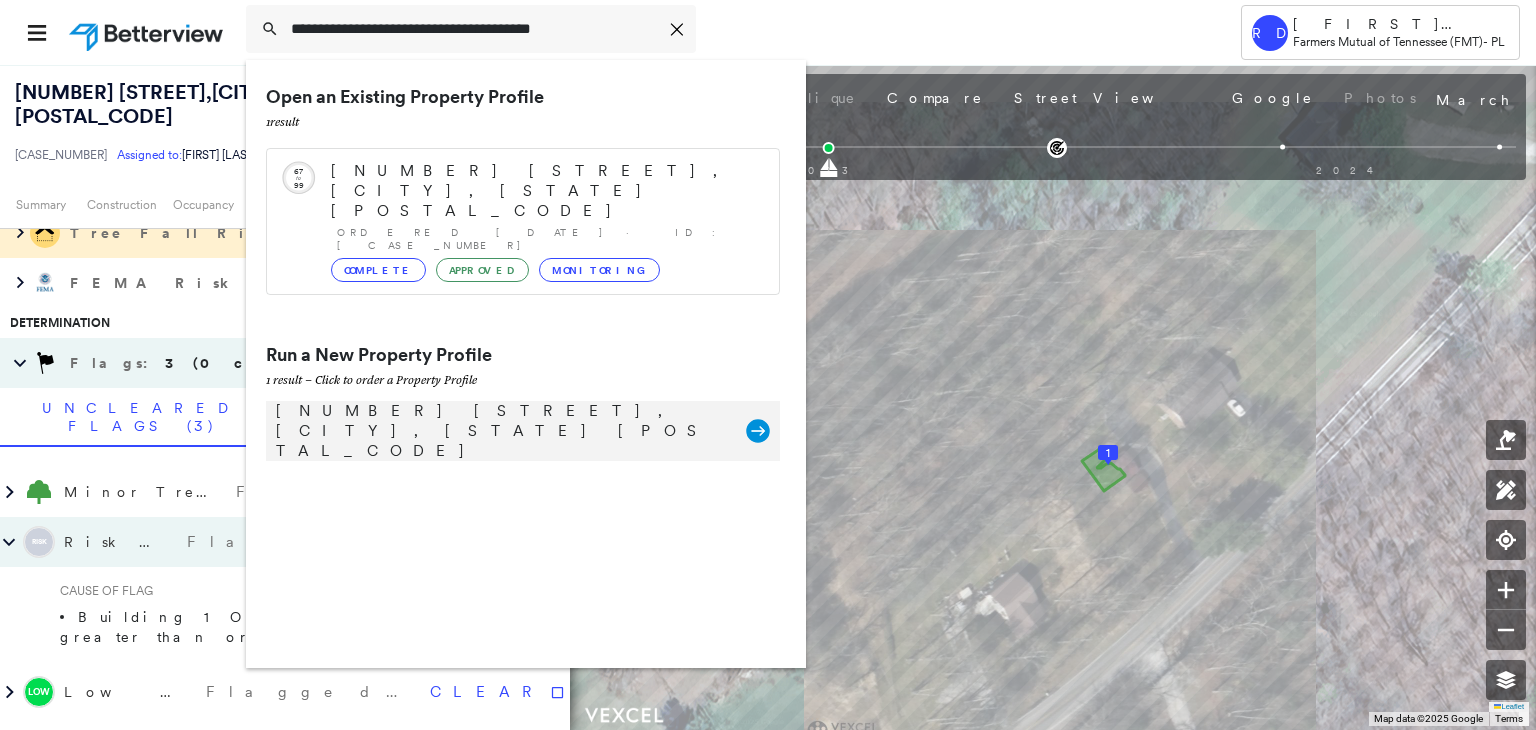 type on "**********" 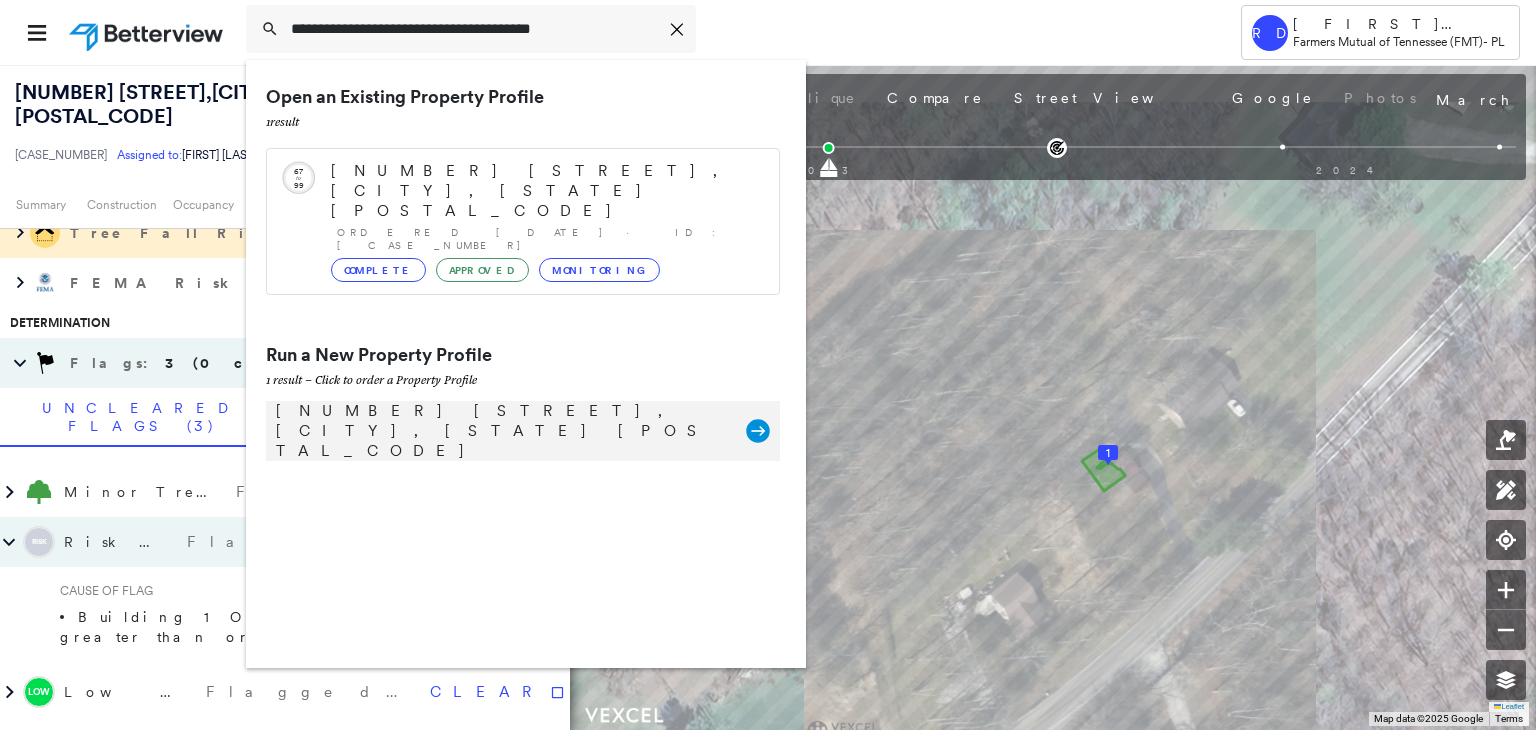 click on "[NUMBER] [STREET], [CITY], [STATE] [POSTAL_CODE]" at bounding box center (501, 431) 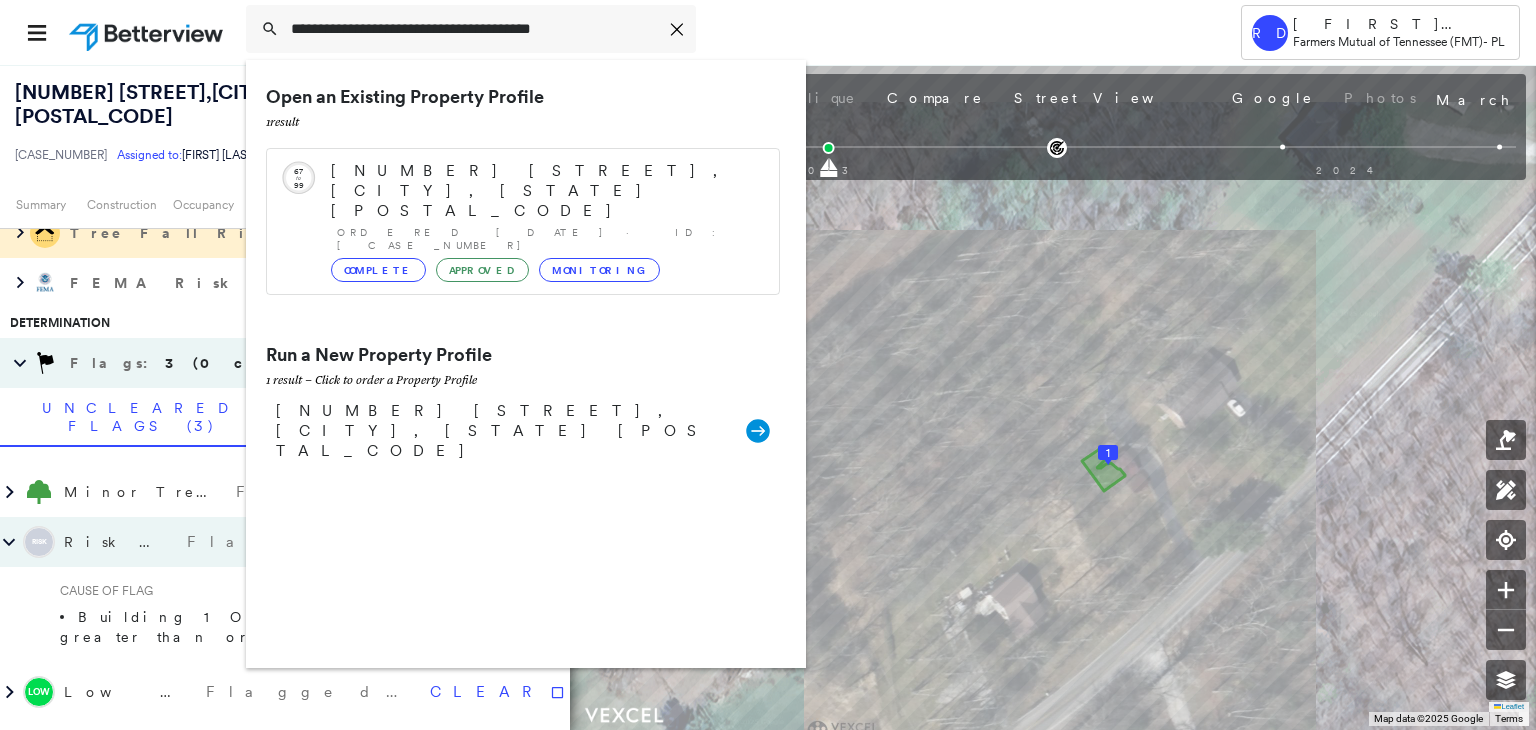 type 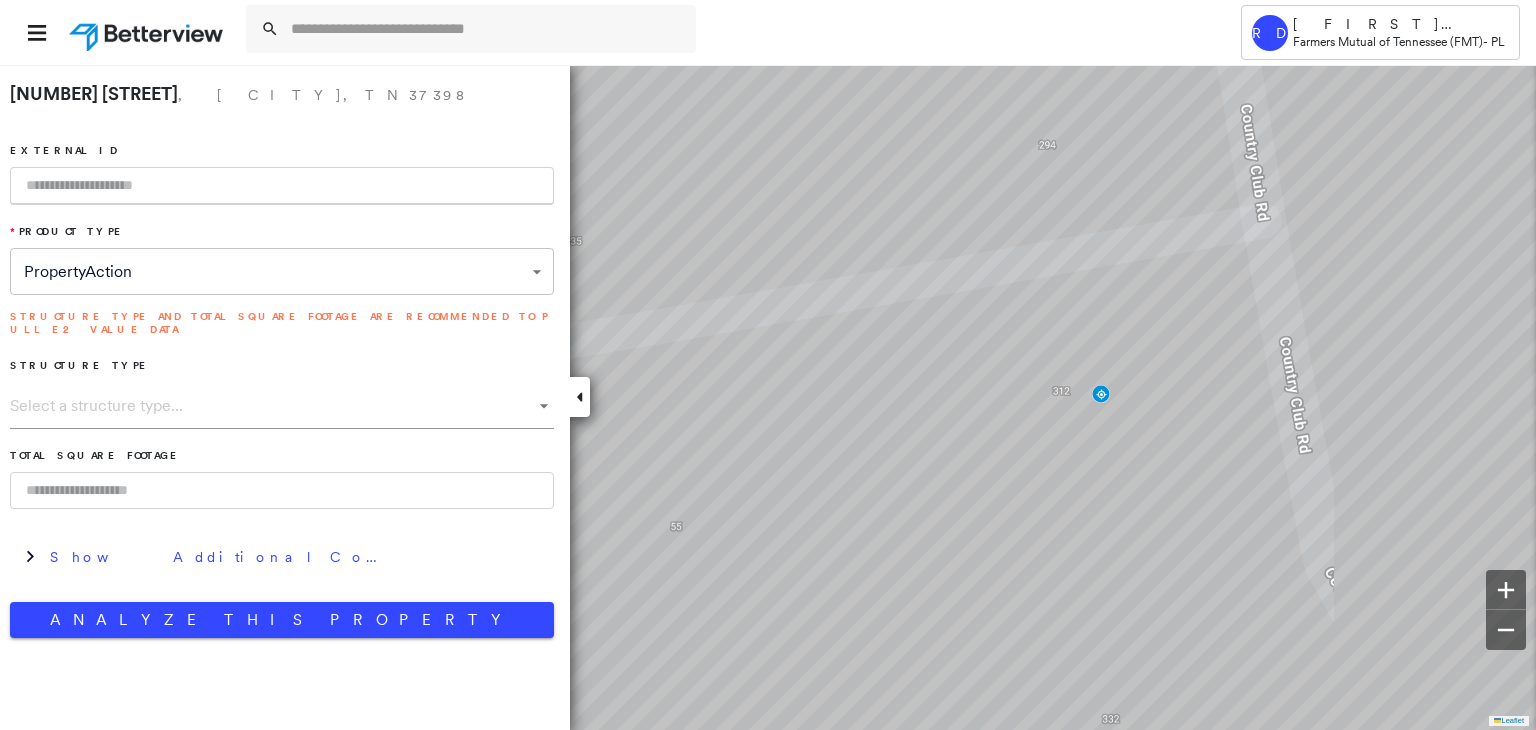 paste on "**********" 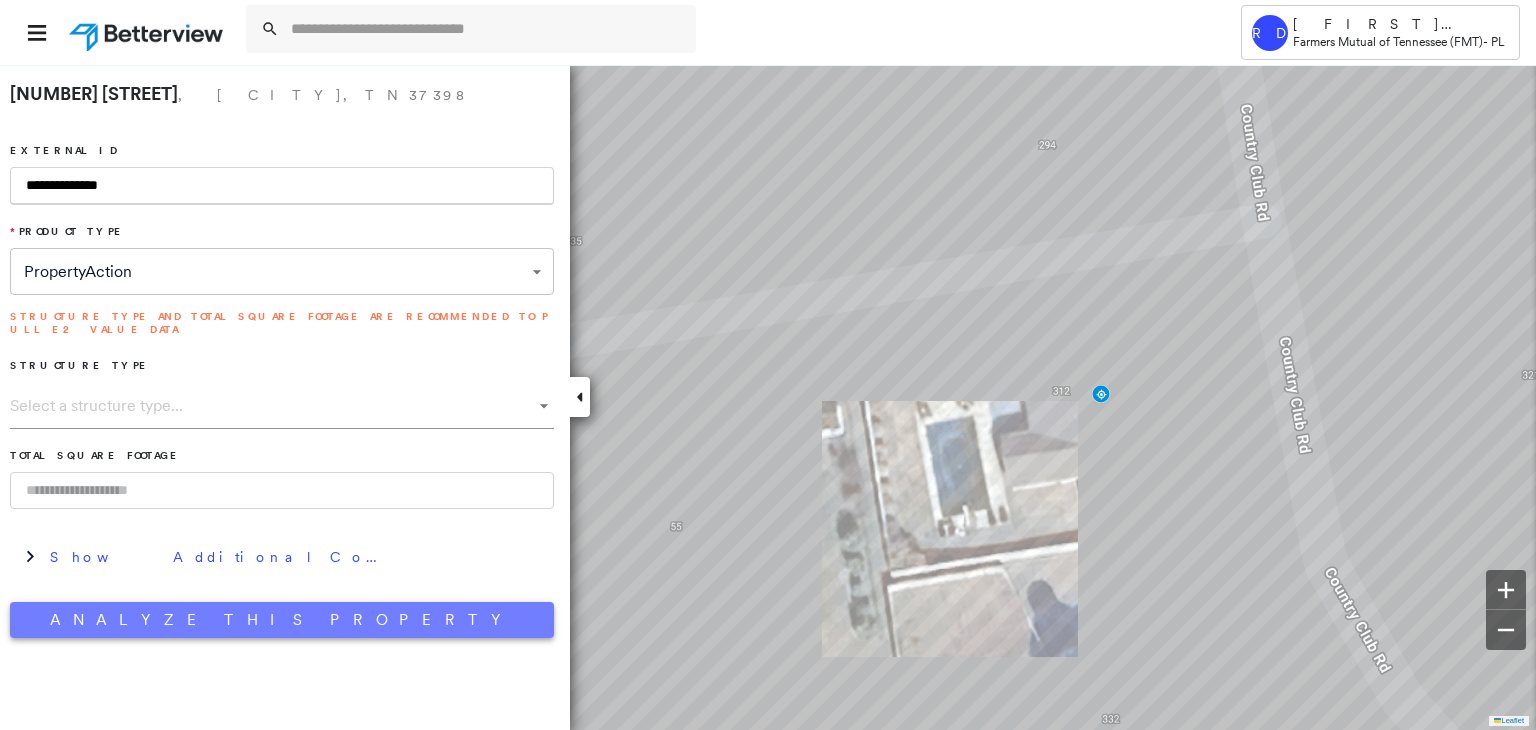 type on "**********" 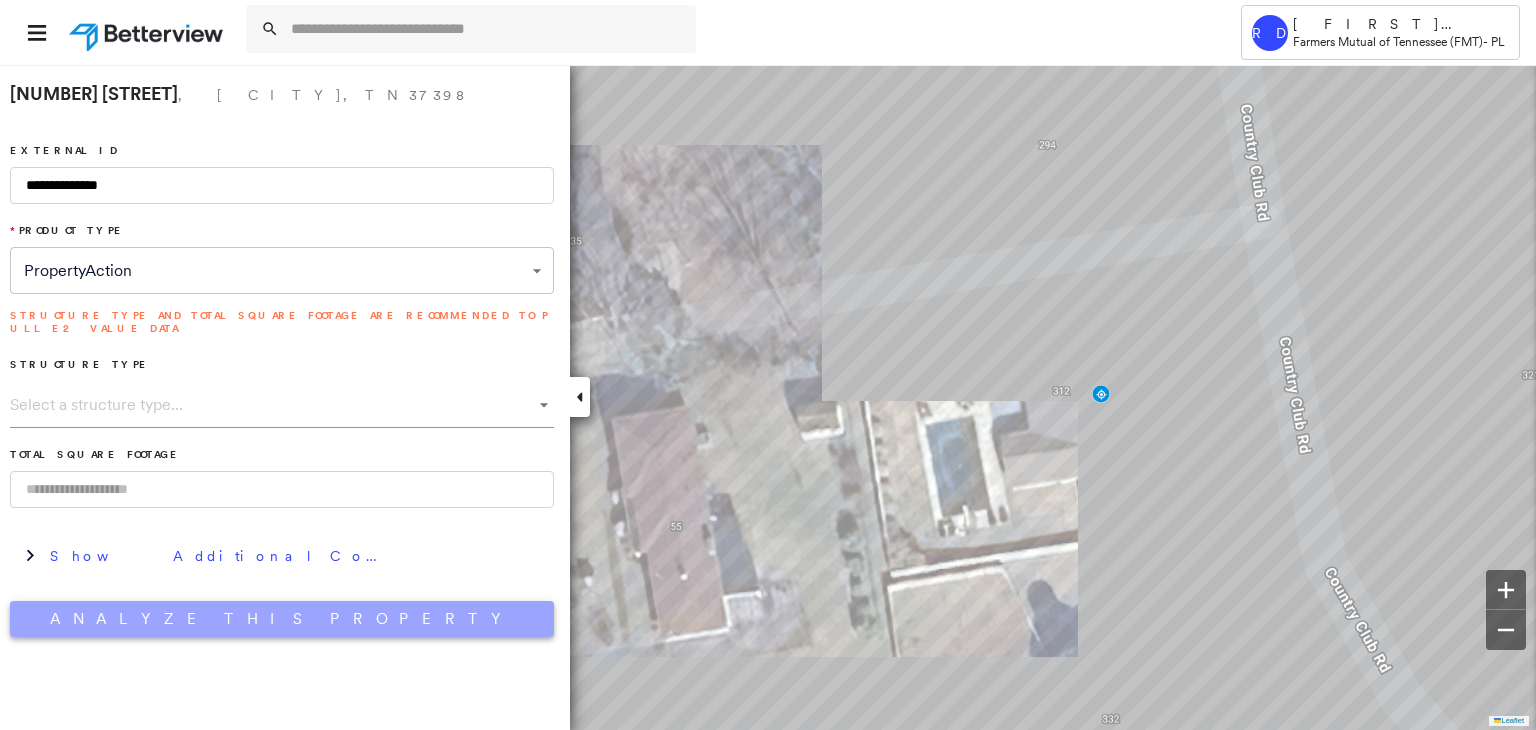 click on "Analyze This Property" at bounding box center (282, 619) 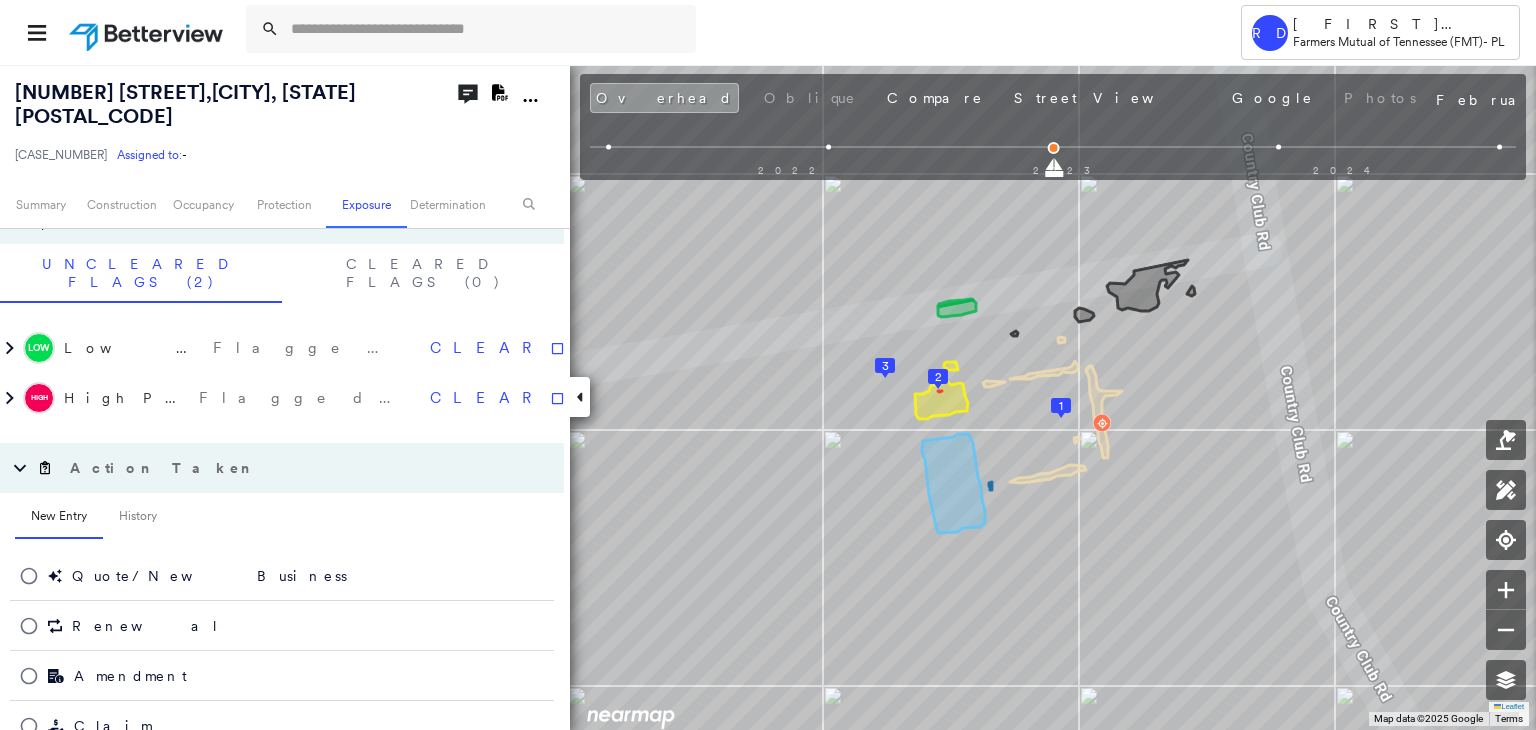 scroll, scrollTop: 1271, scrollLeft: 0, axis: vertical 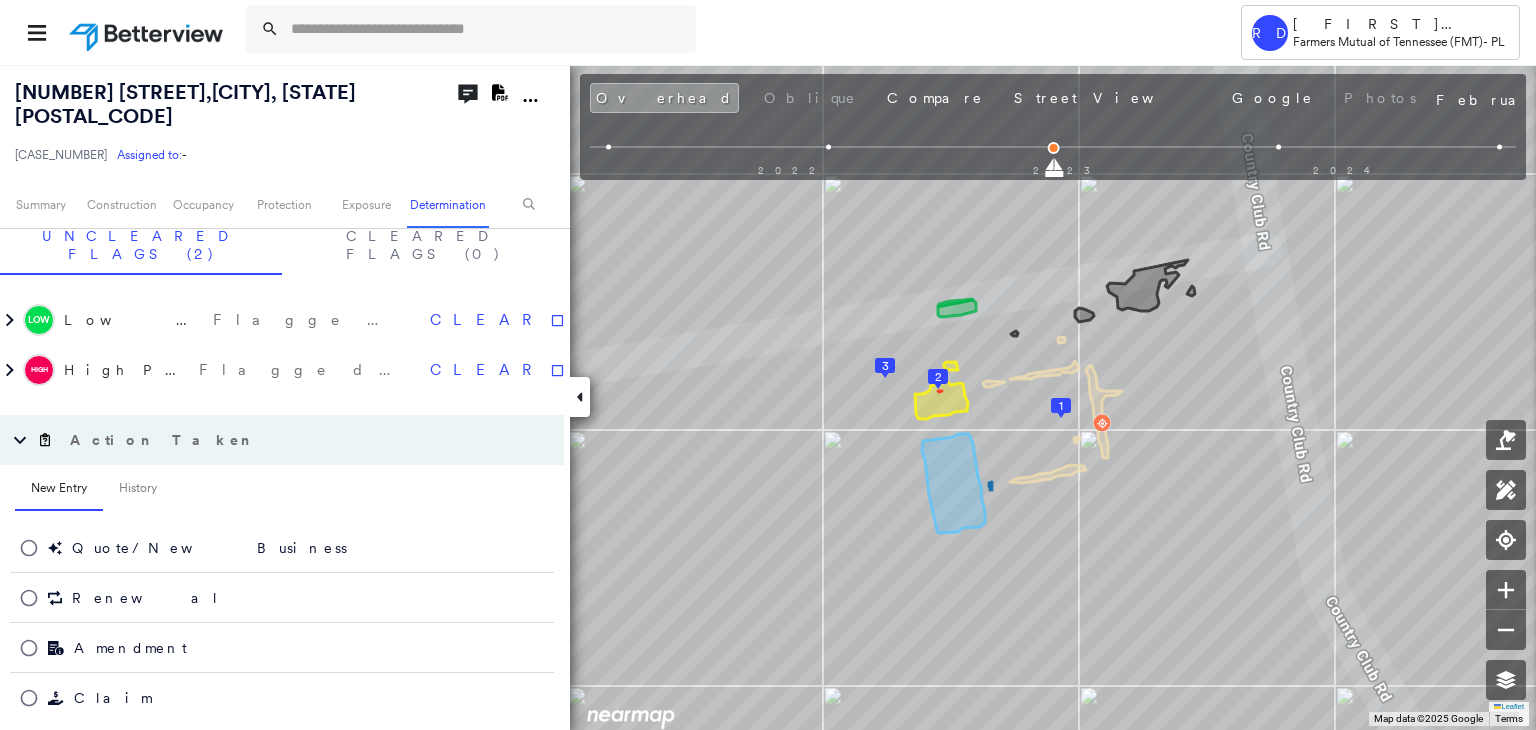 click 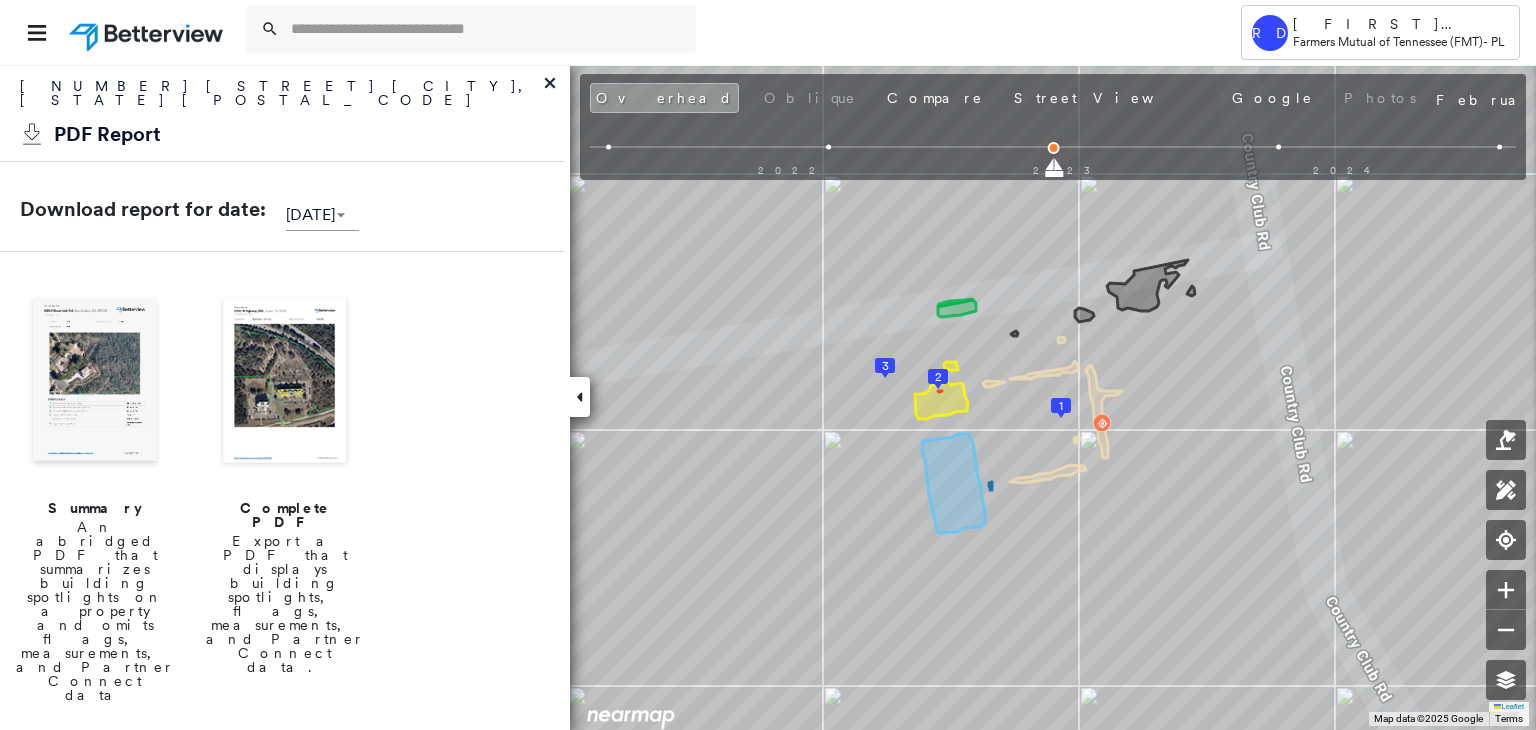 click at bounding box center (285, 382) 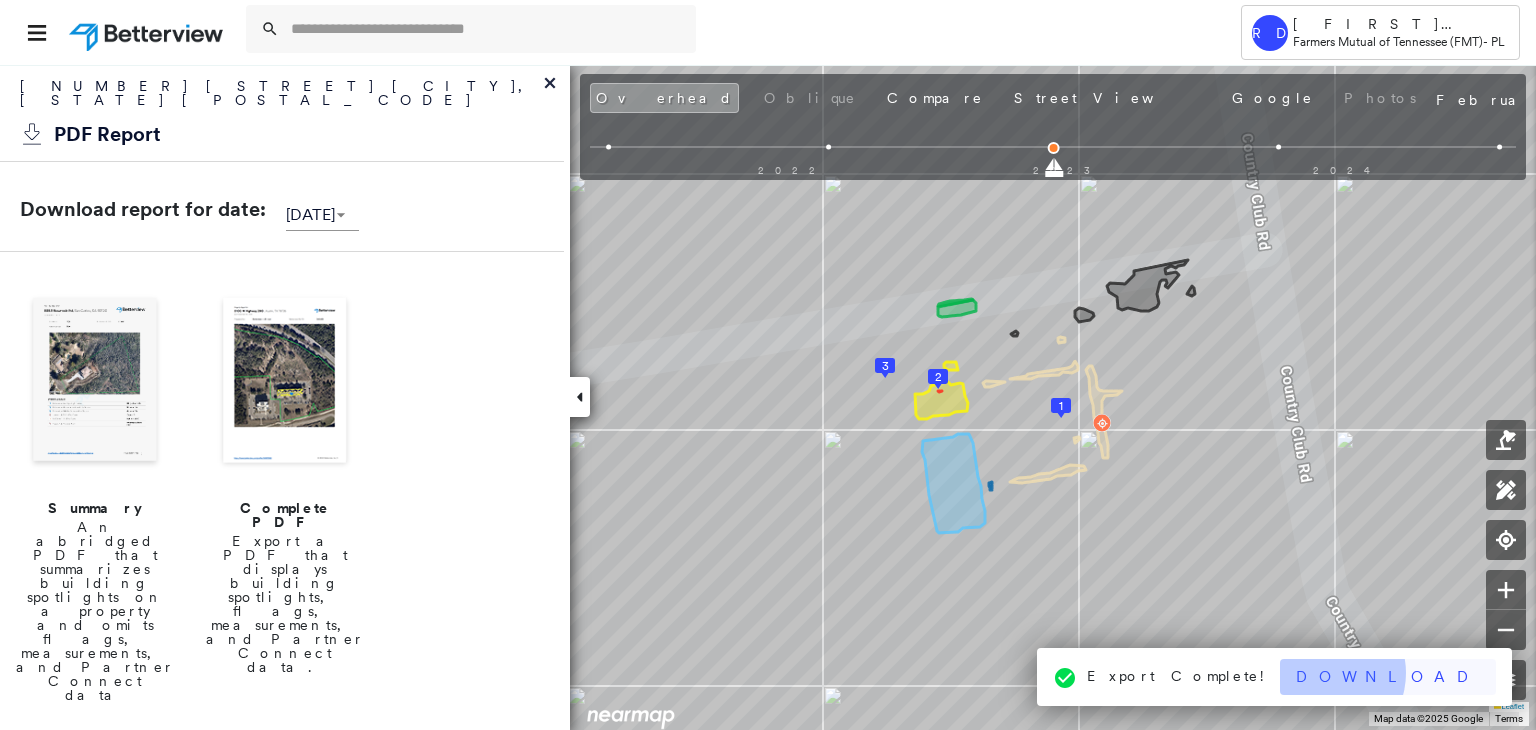 click on "Download" at bounding box center (1388, 677) 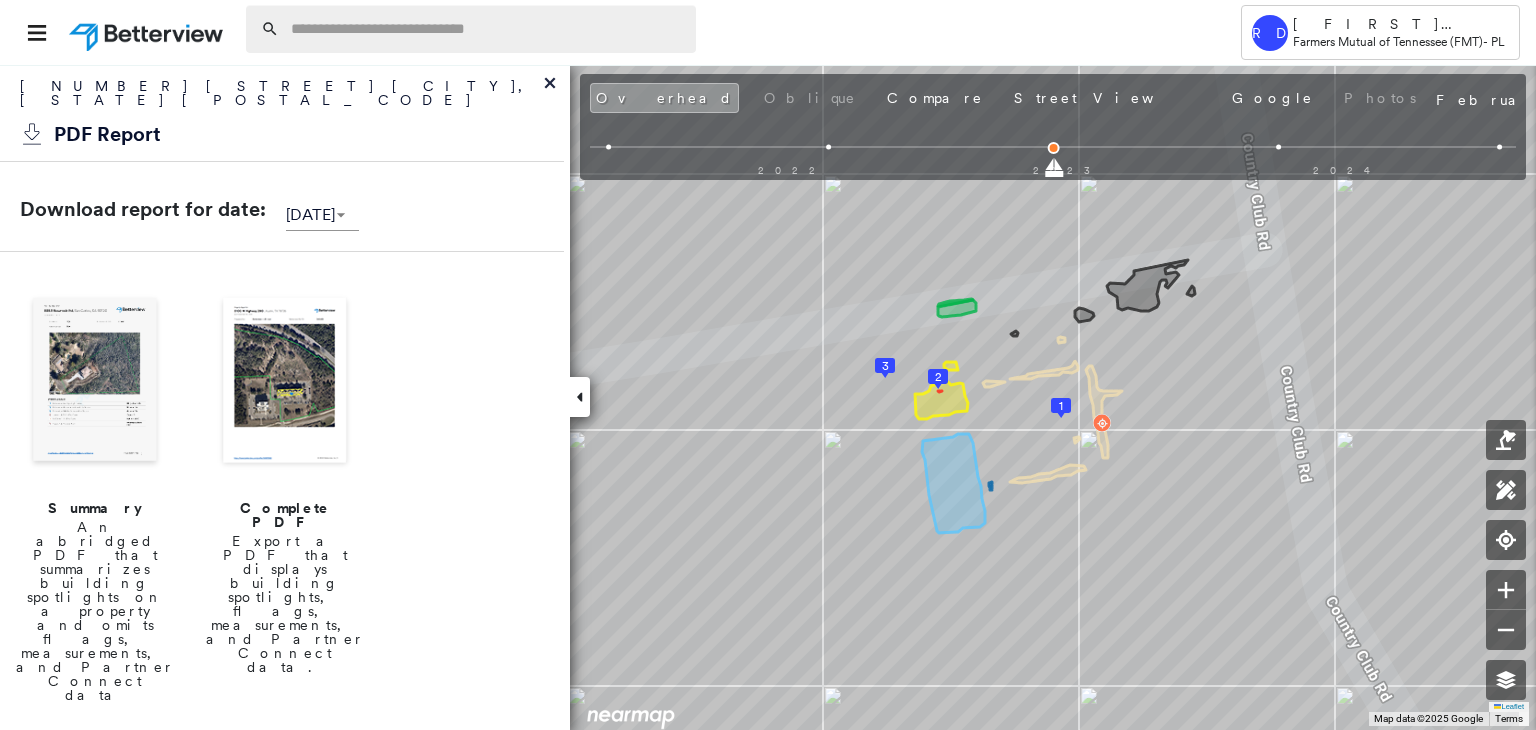 paste on "**********" 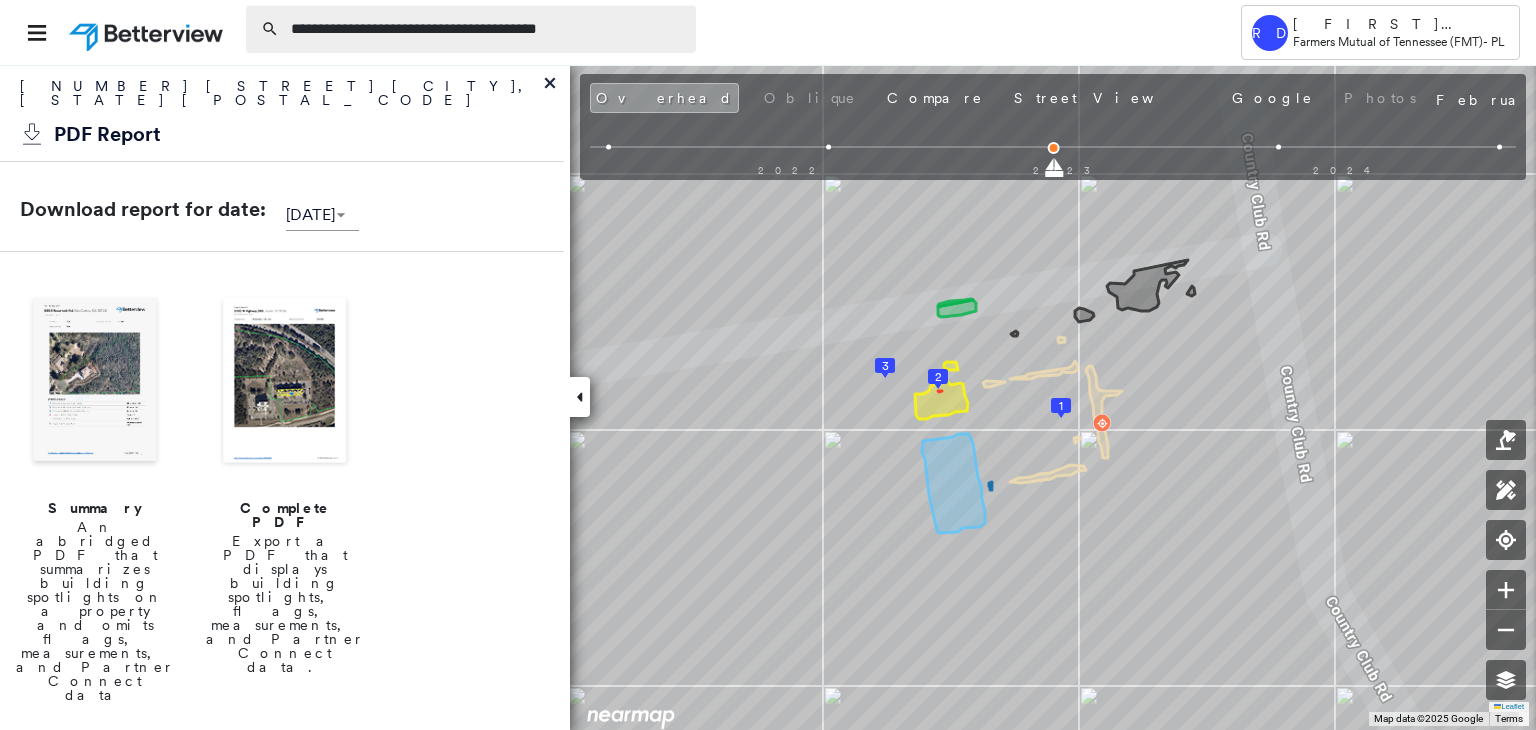click on "**********" at bounding box center (487, 29) 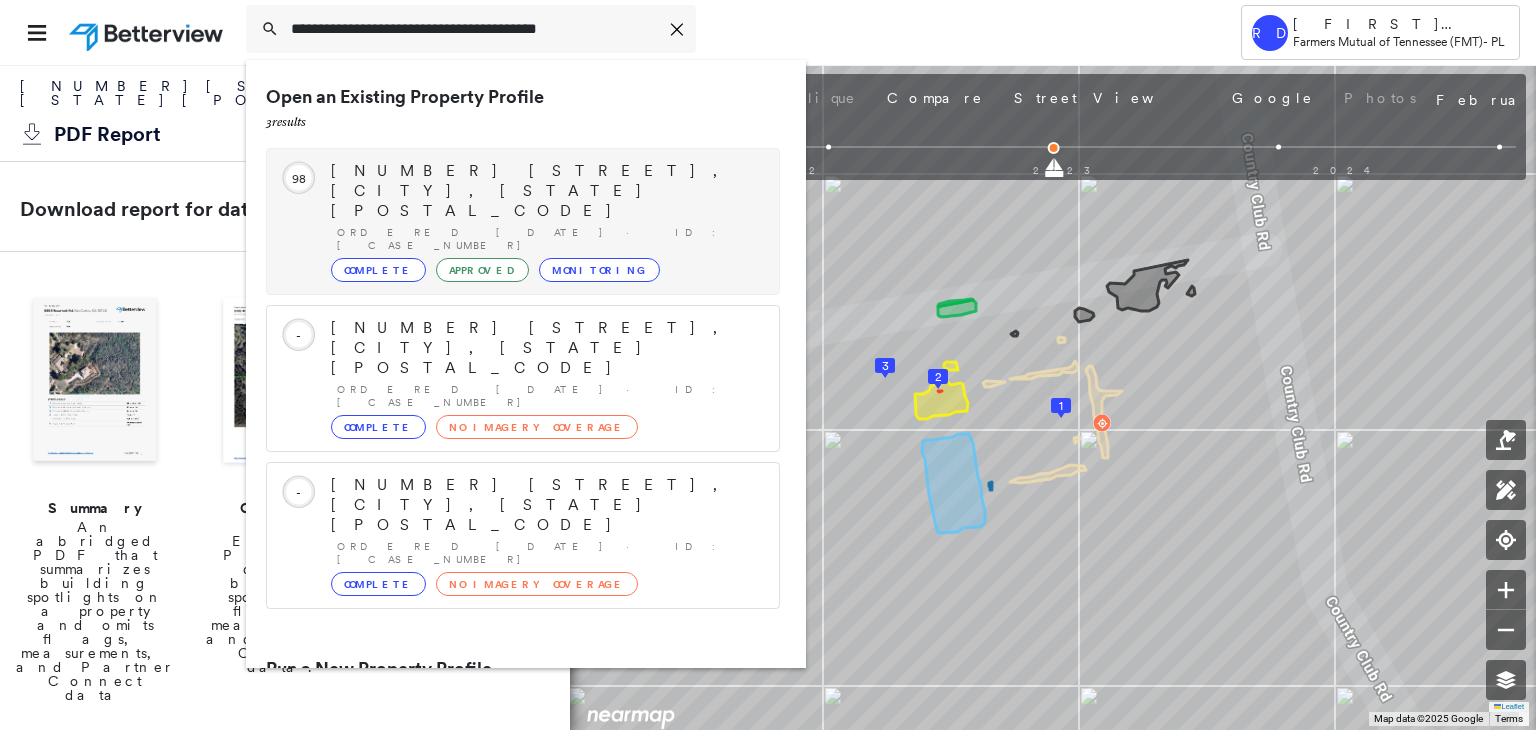 type on "**********" 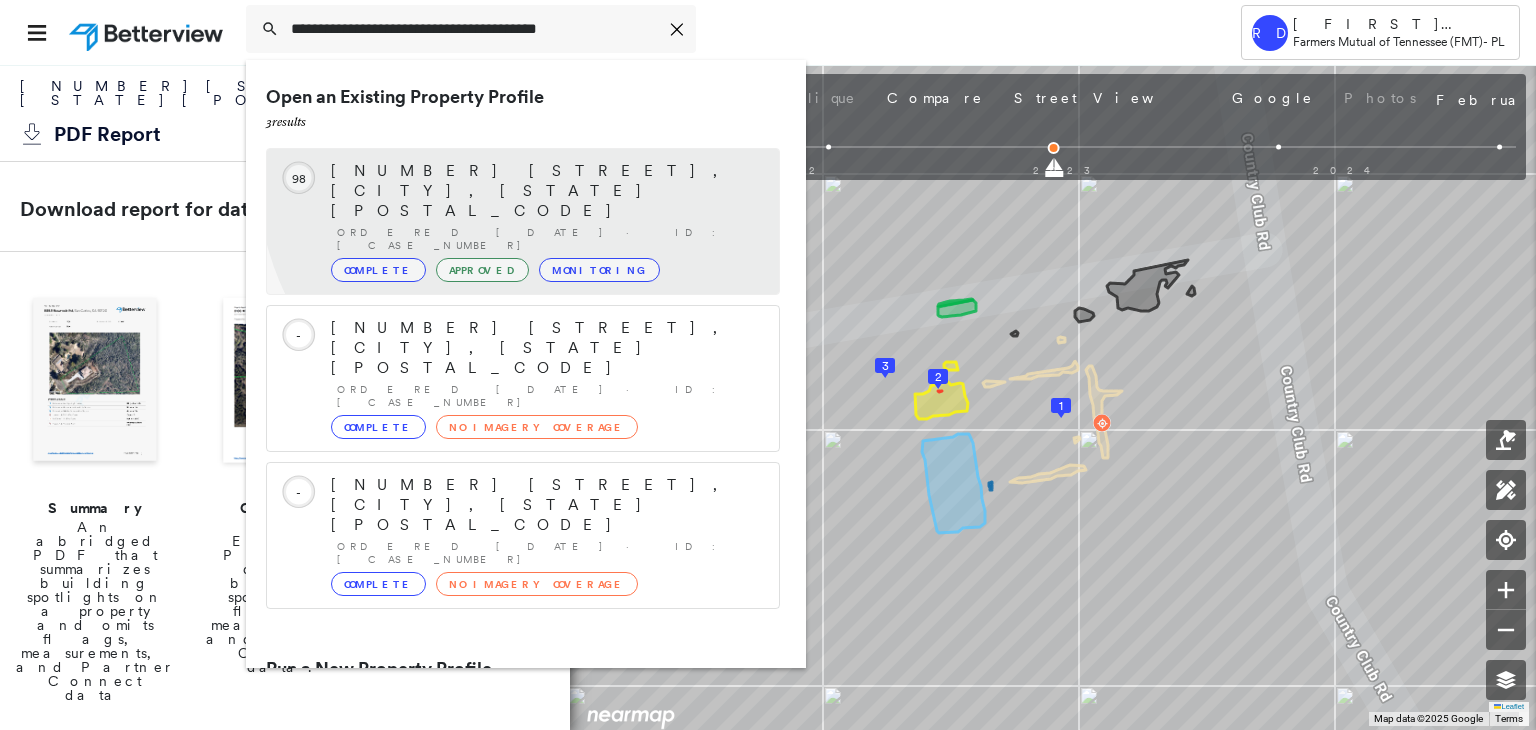 click on "[NUMBER] [STREET], [CITY], [STATE] [POSTAL_CODE]" at bounding box center (545, 191) 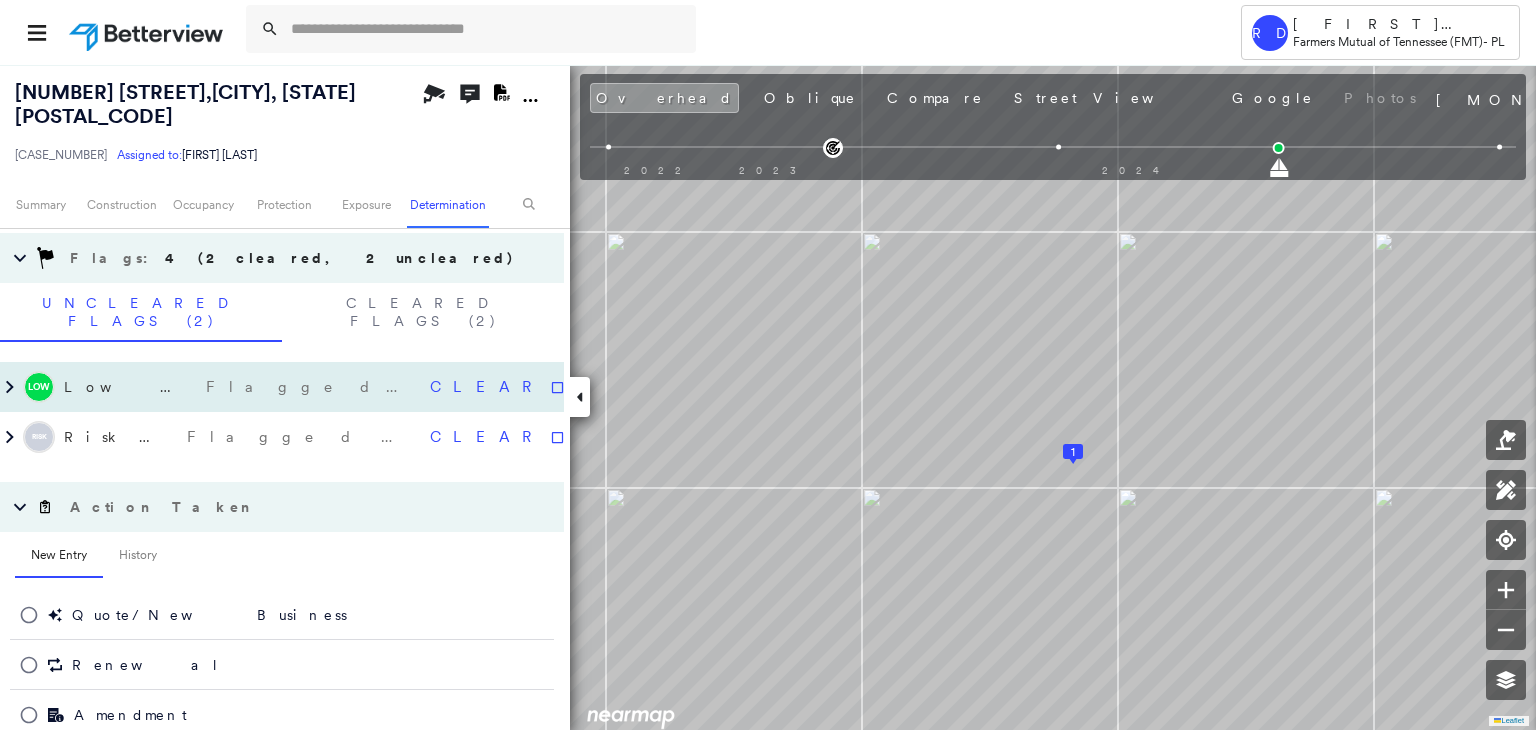 scroll, scrollTop: 921, scrollLeft: 0, axis: vertical 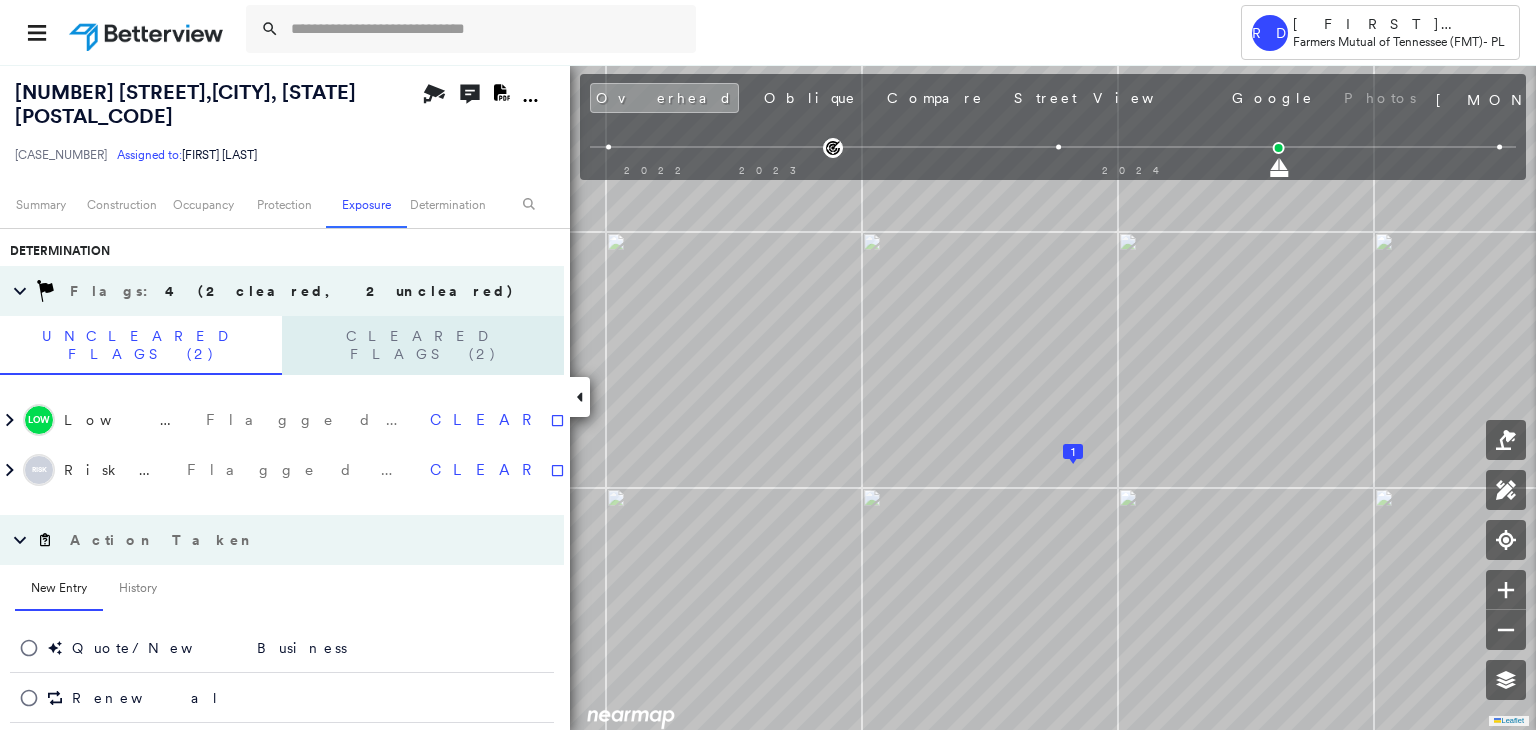 click on "Cleared Flags  (2)" at bounding box center [423, 345] 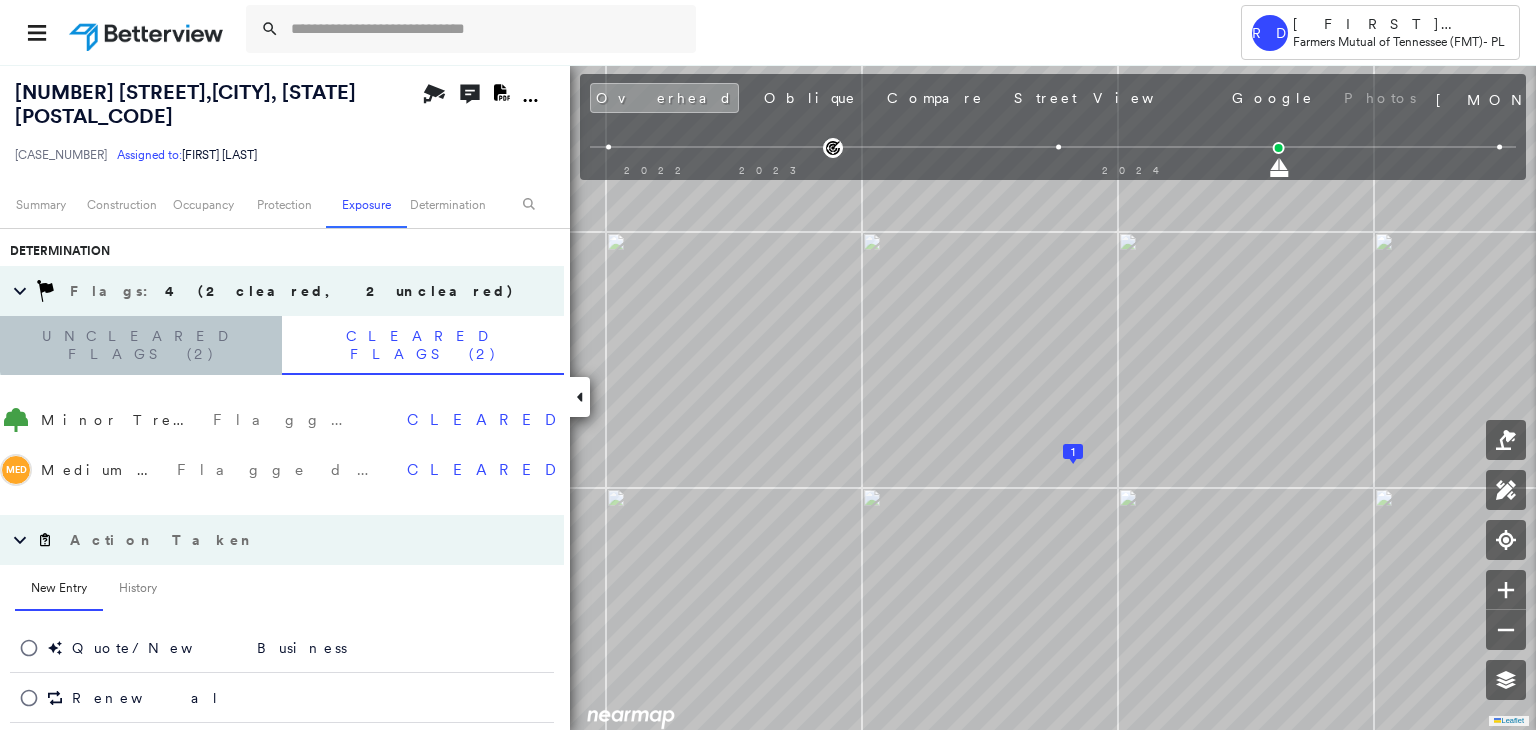 click on "Uncleared Flags (2)" at bounding box center [141, 345] 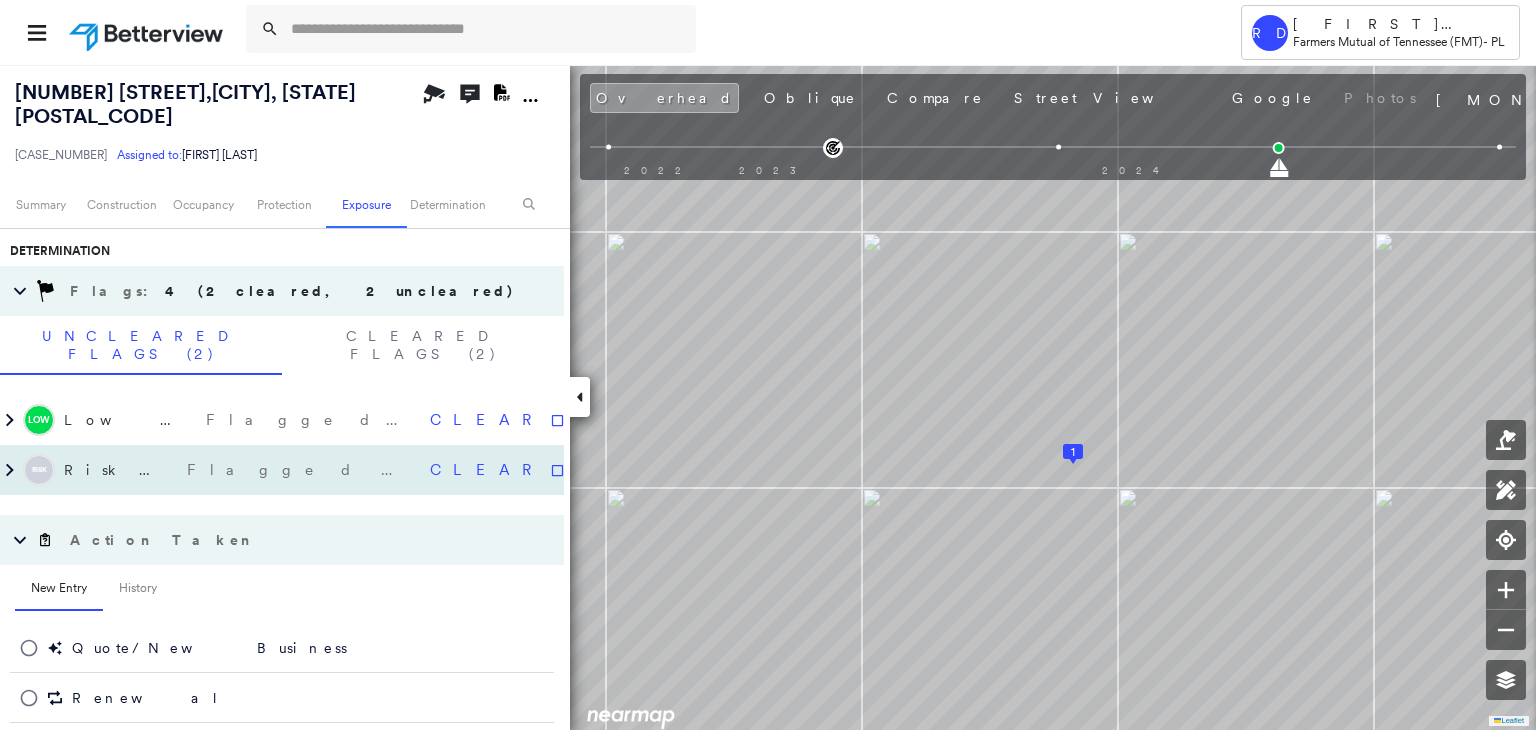 click on "Risk Factors" at bounding box center (120, 470) 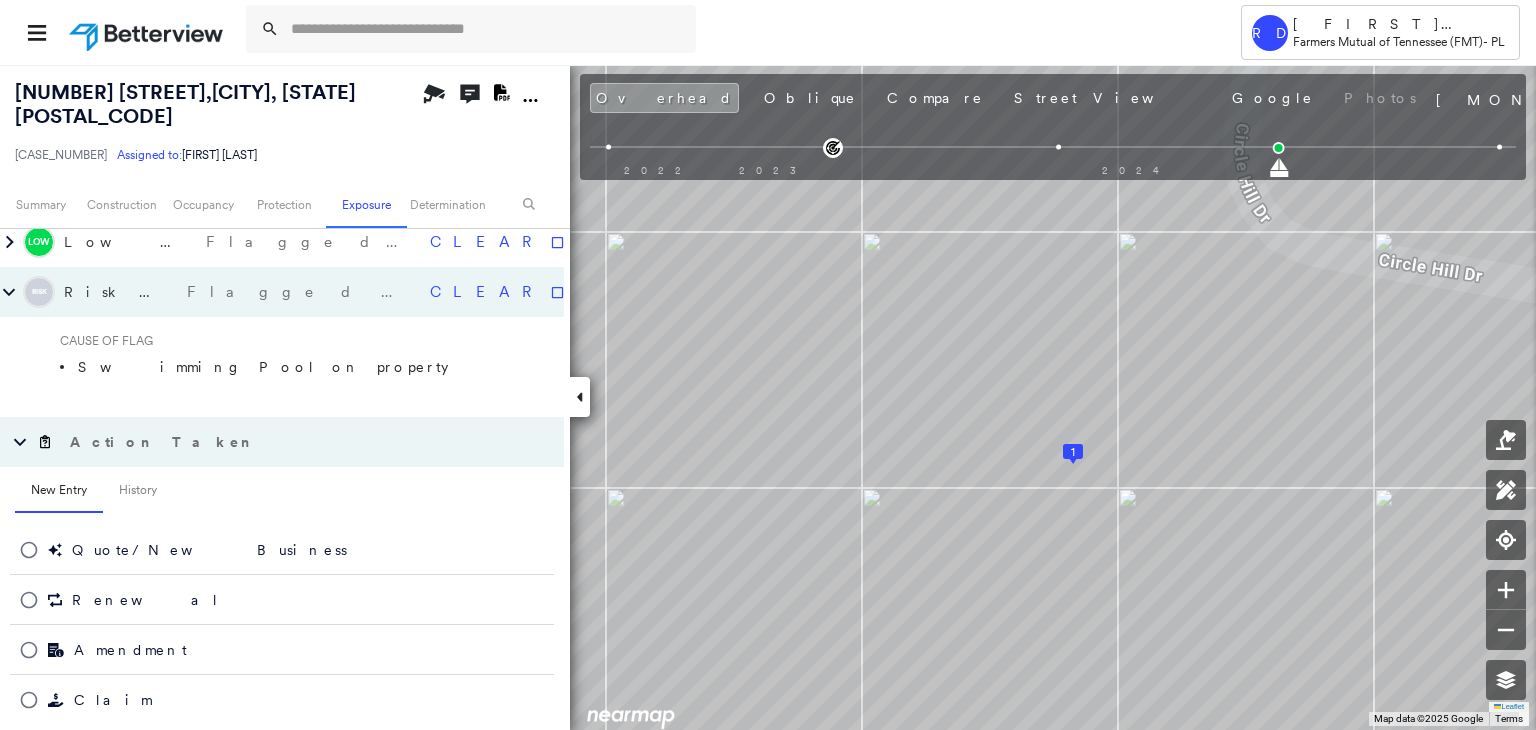 scroll, scrollTop: 1101, scrollLeft: 0, axis: vertical 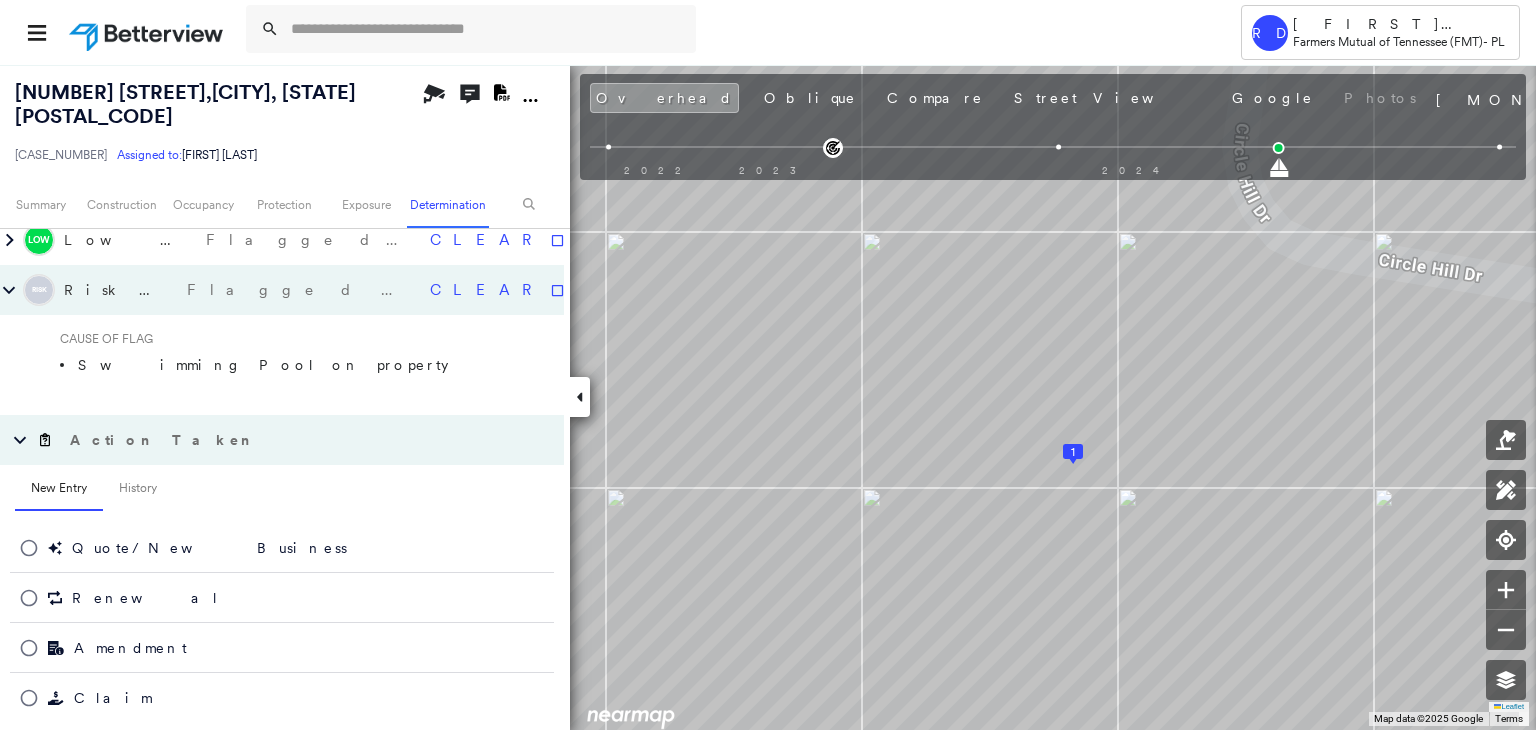 click 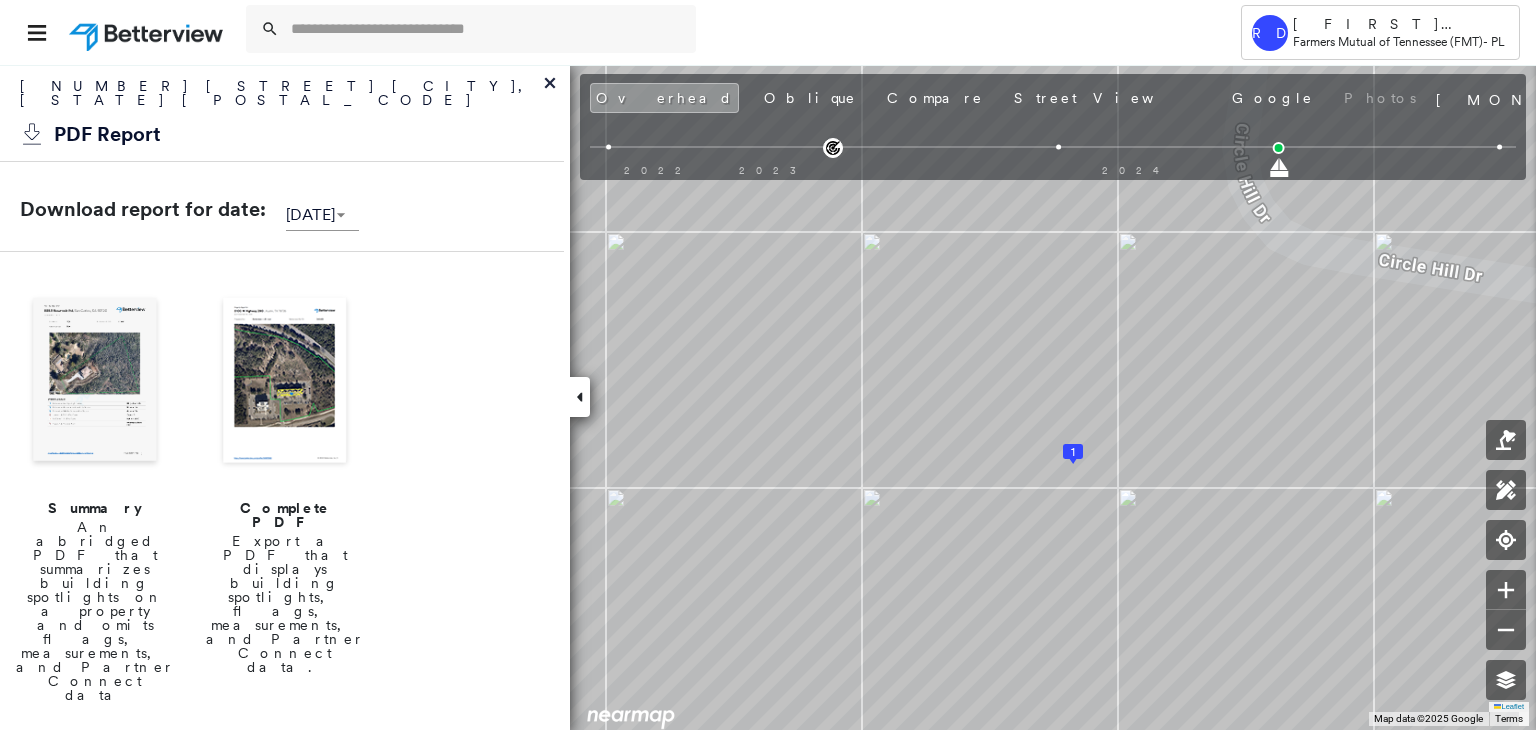 click at bounding box center (285, 382) 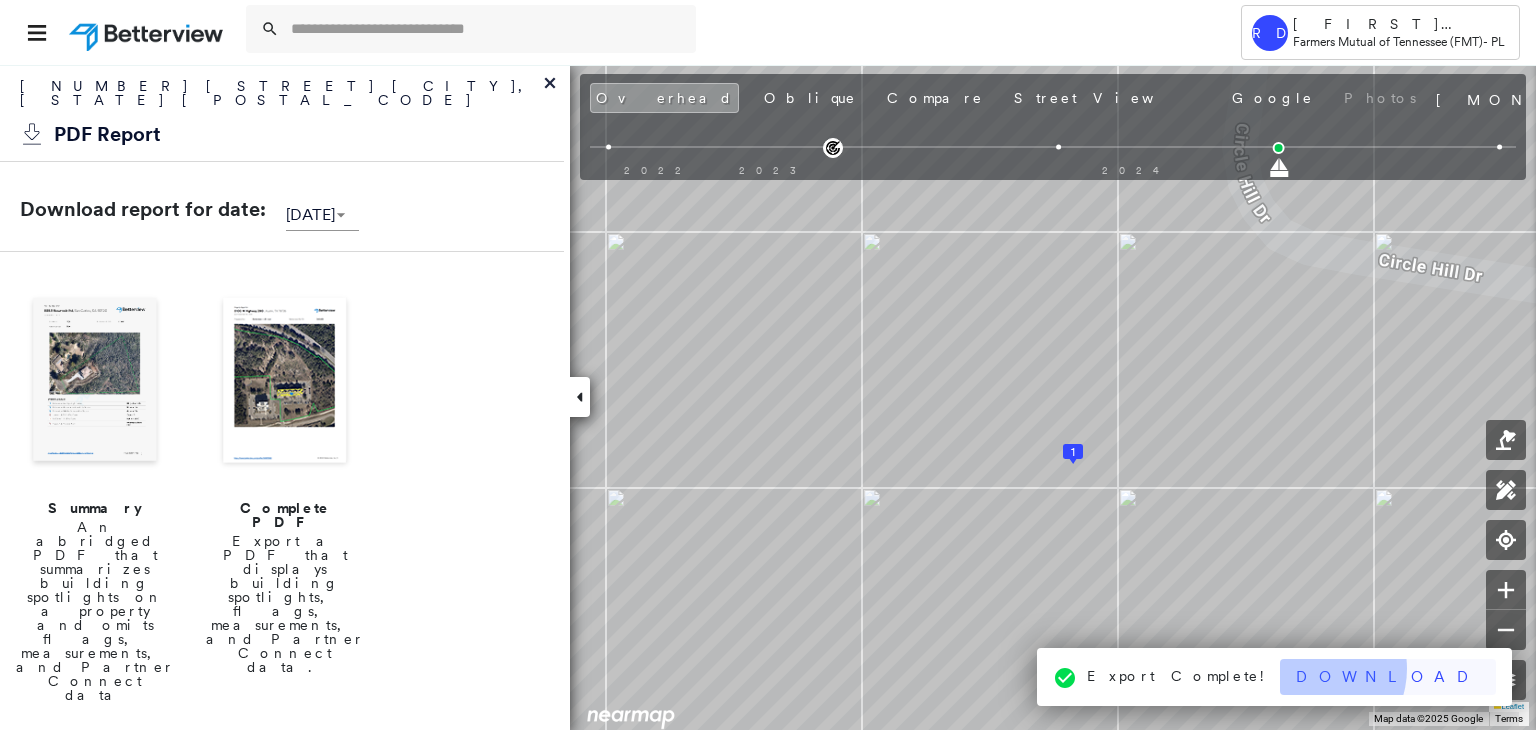 click on "Download" at bounding box center (1388, 677) 